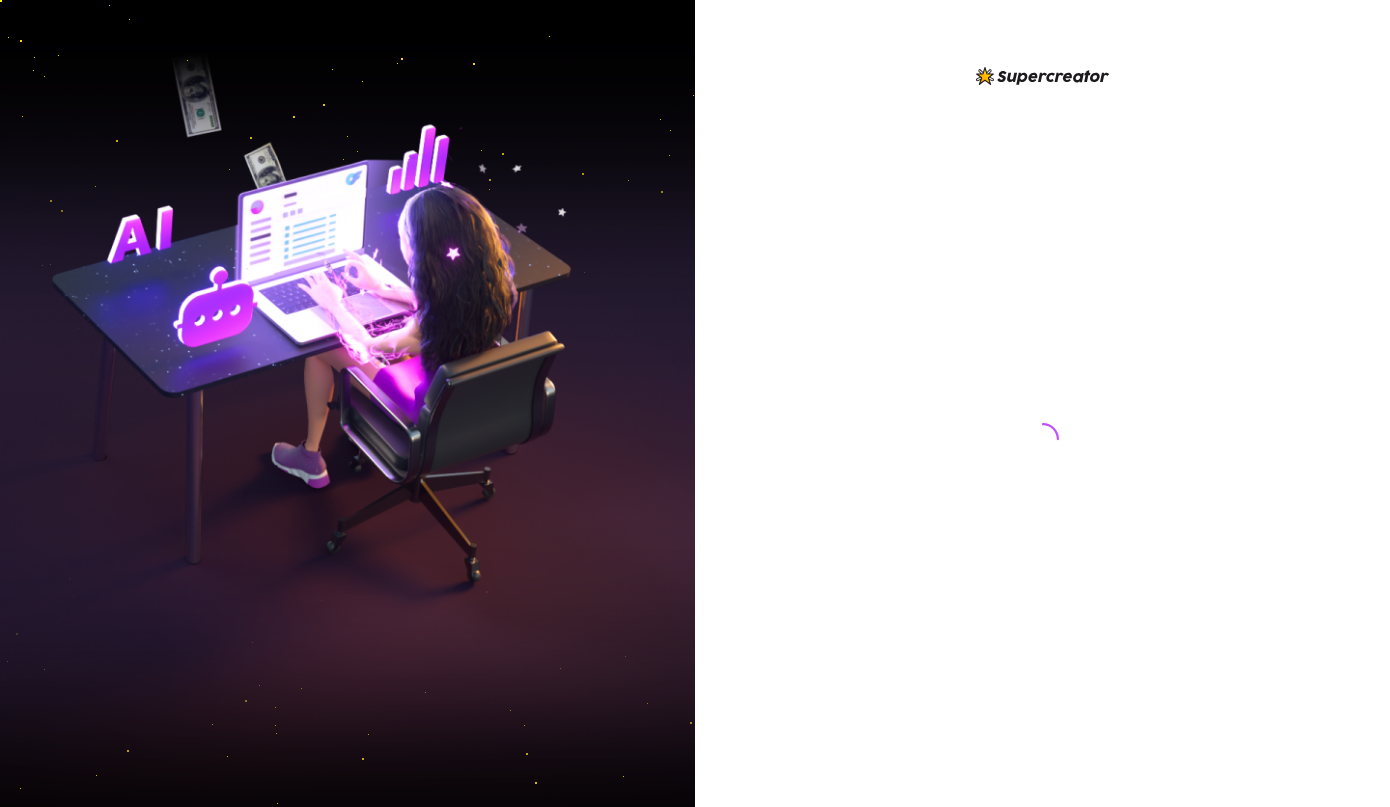 scroll, scrollTop: 0, scrollLeft: 0, axis: both 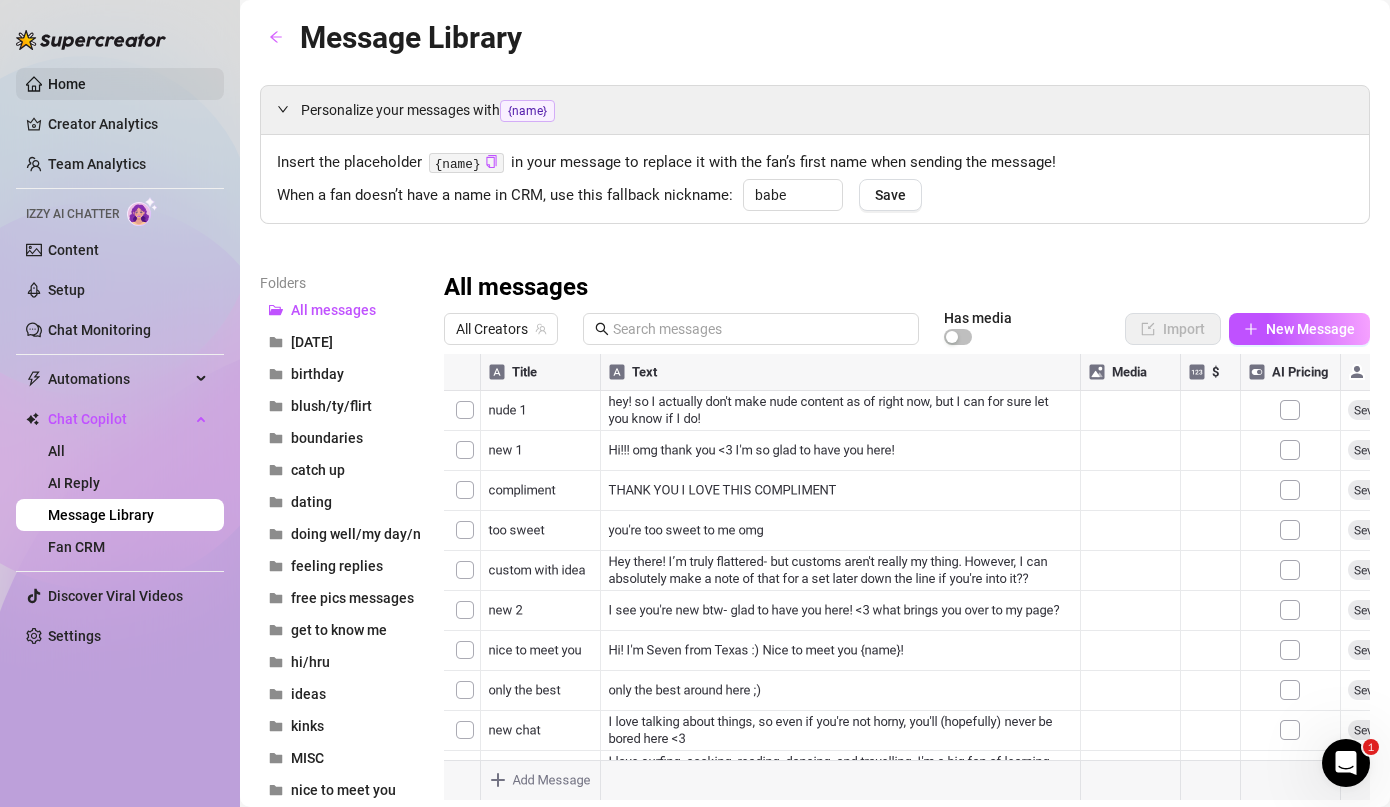 click on "Home" at bounding box center [67, 84] 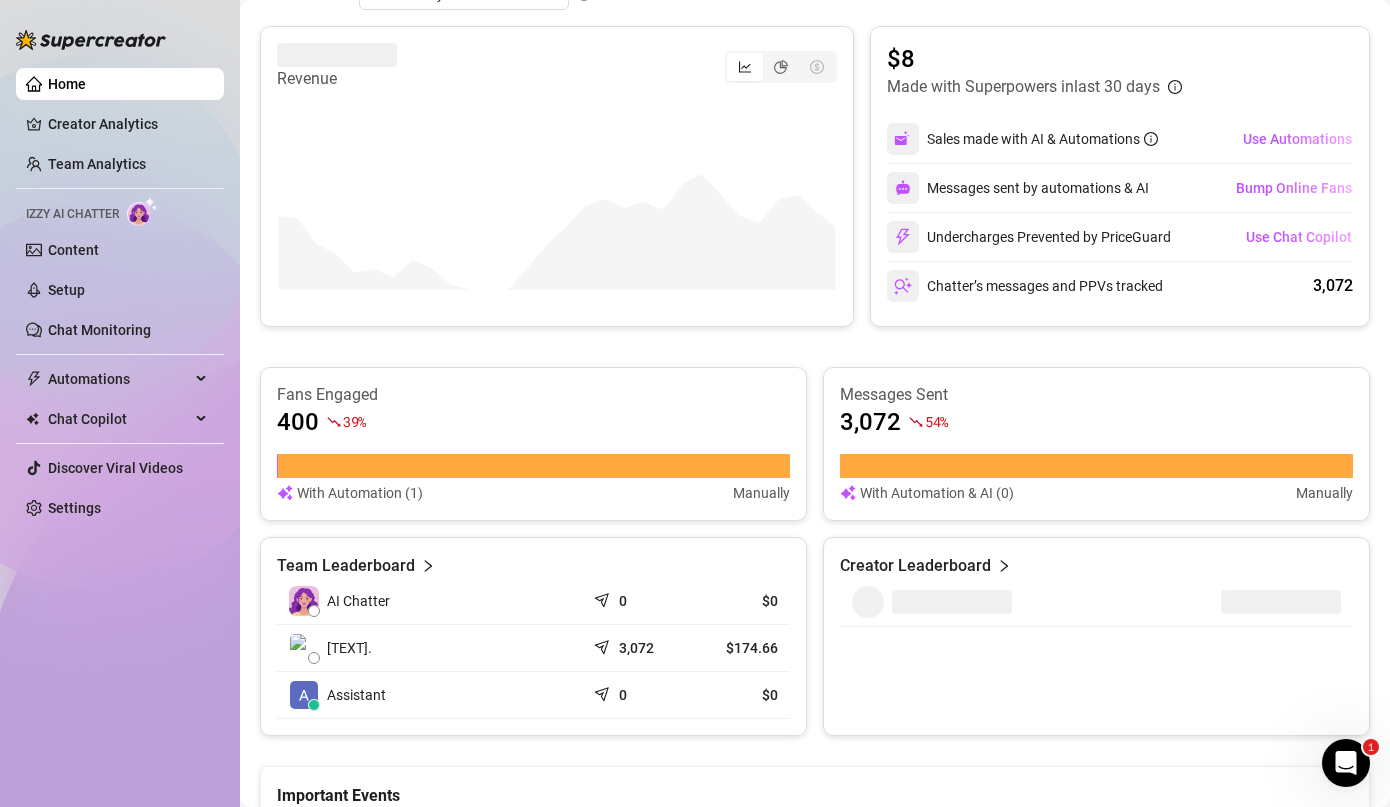 scroll, scrollTop: 736, scrollLeft: 0, axis: vertical 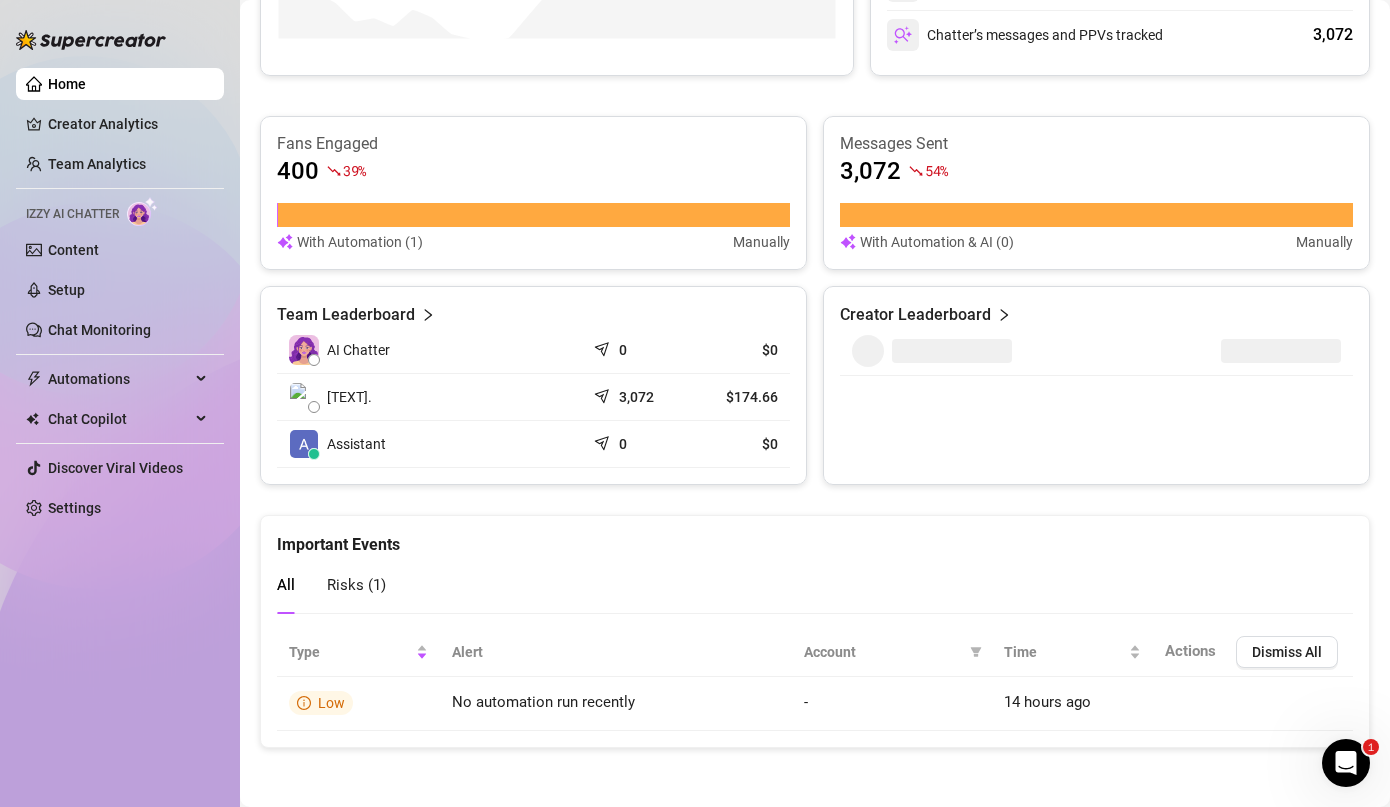 click on "Assistant" at bounding box center (356, 444) 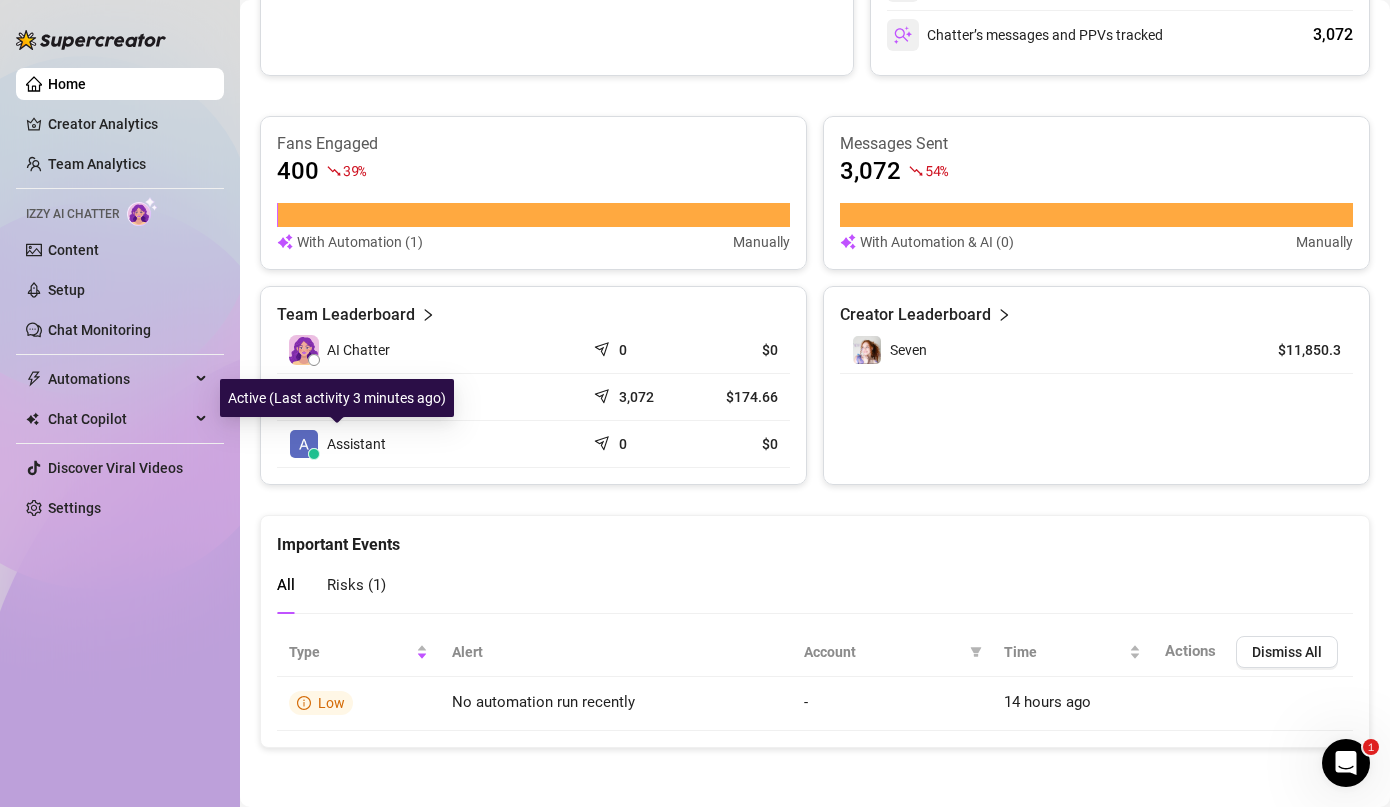 click at bounding box center [304, 444] 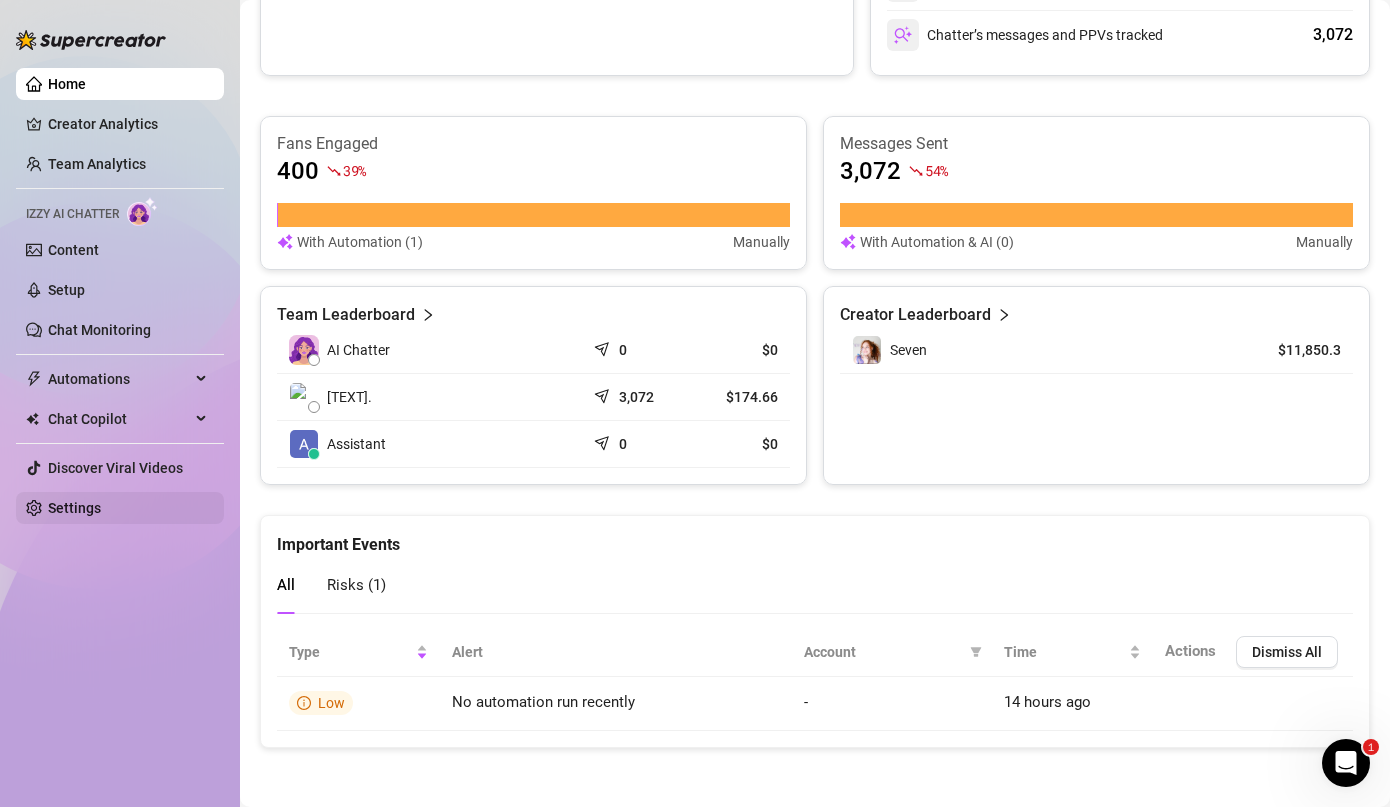 click on "Settings" at bounding box center (74, 508) 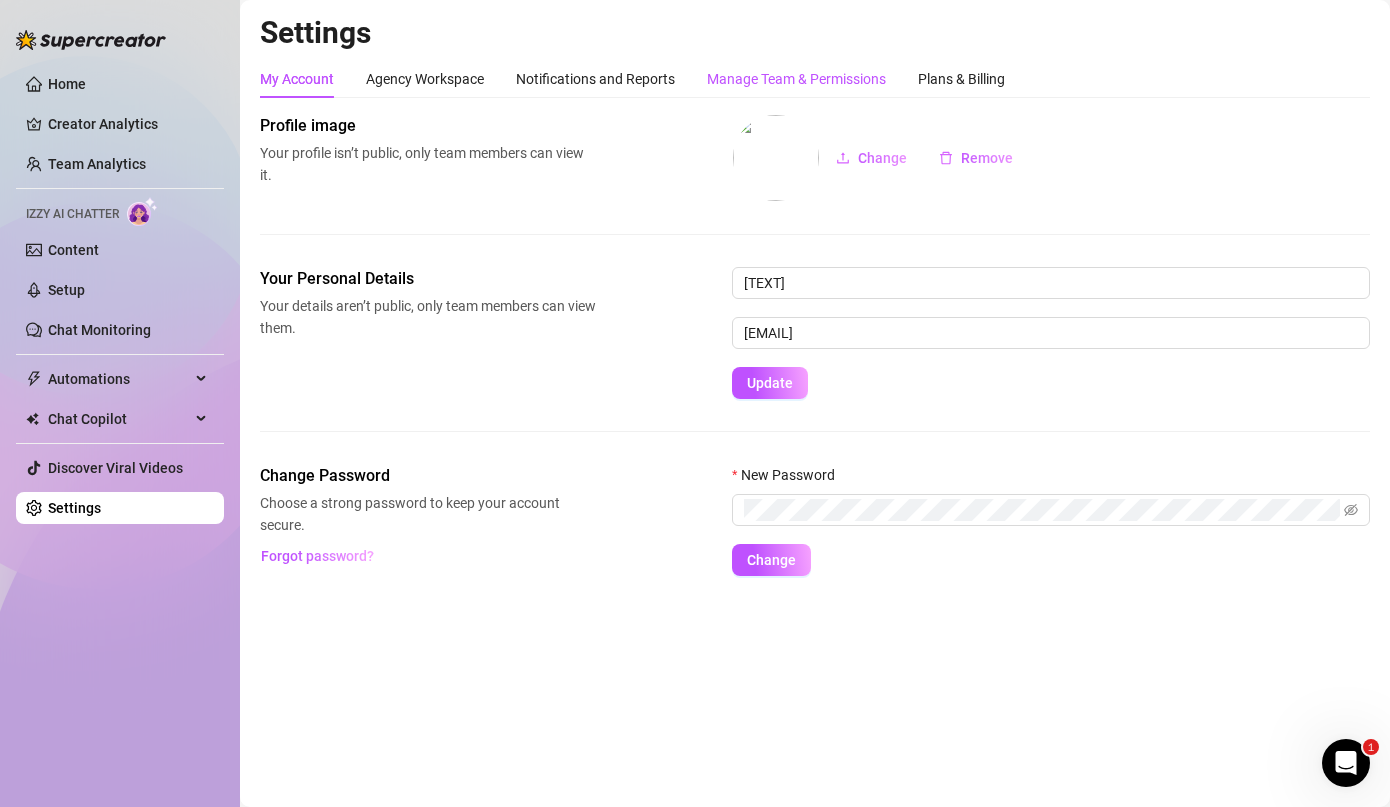 click on "Manage Team & Permissions" at bounding box center (796, 79) 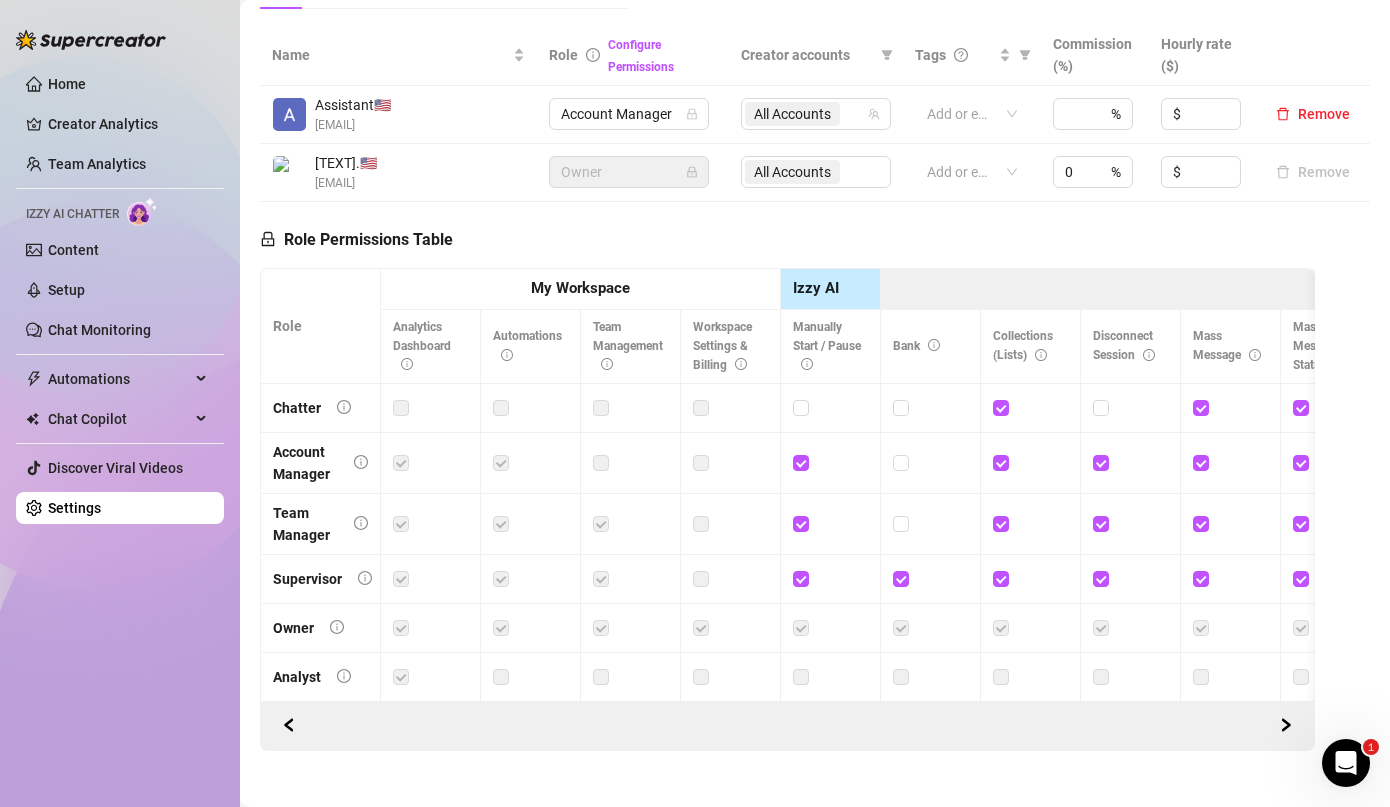 scroll, scrollTop: 430, scrollLeft: 0, axis: vertical 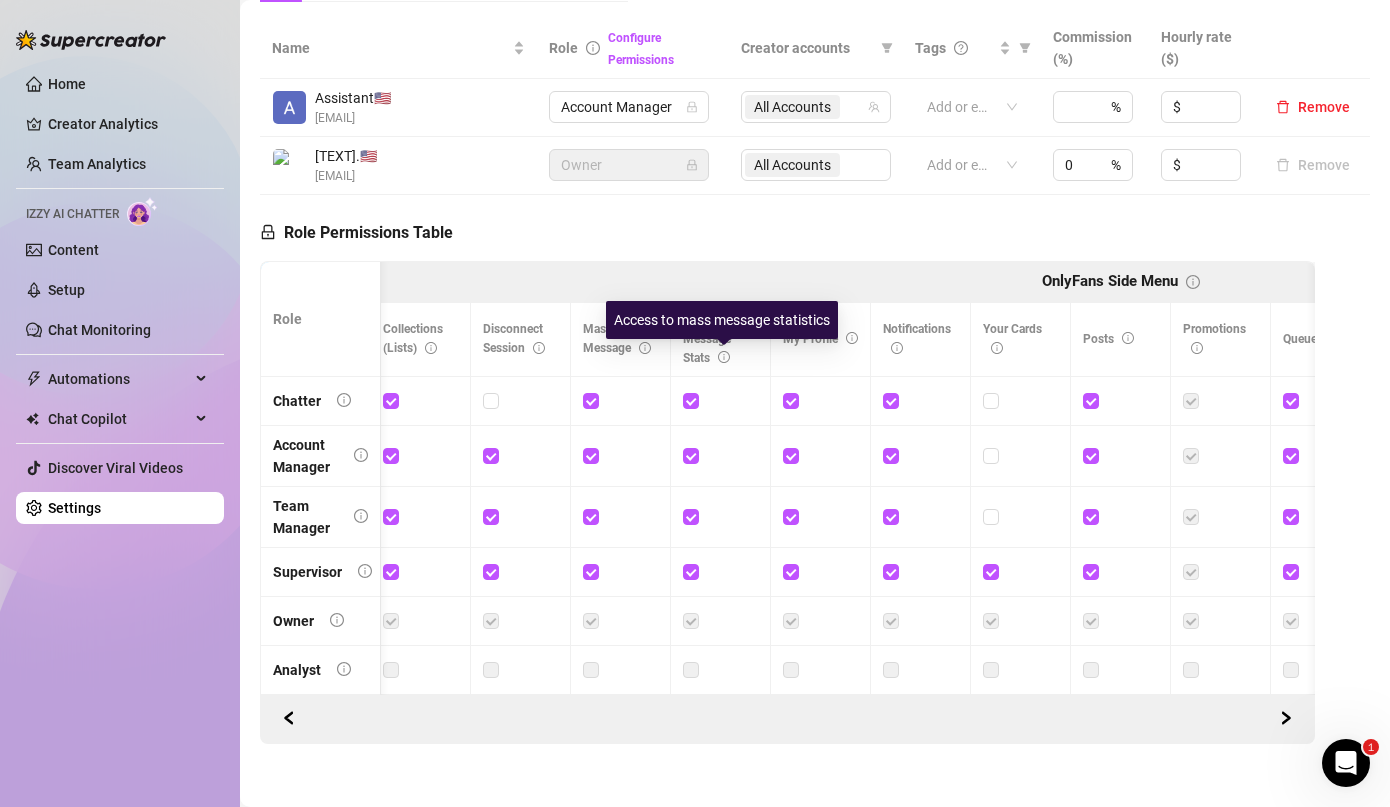 click 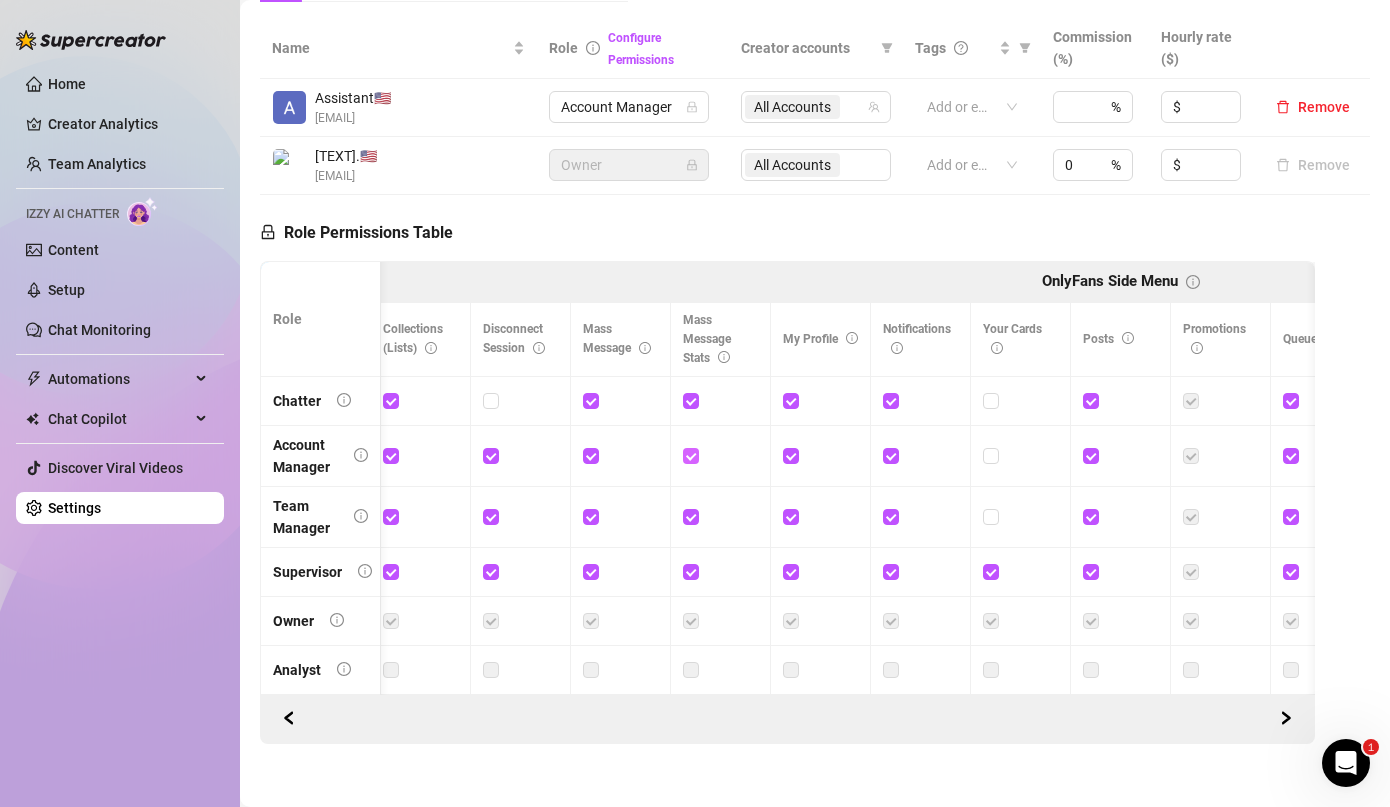click at bounding box center (690, 455) 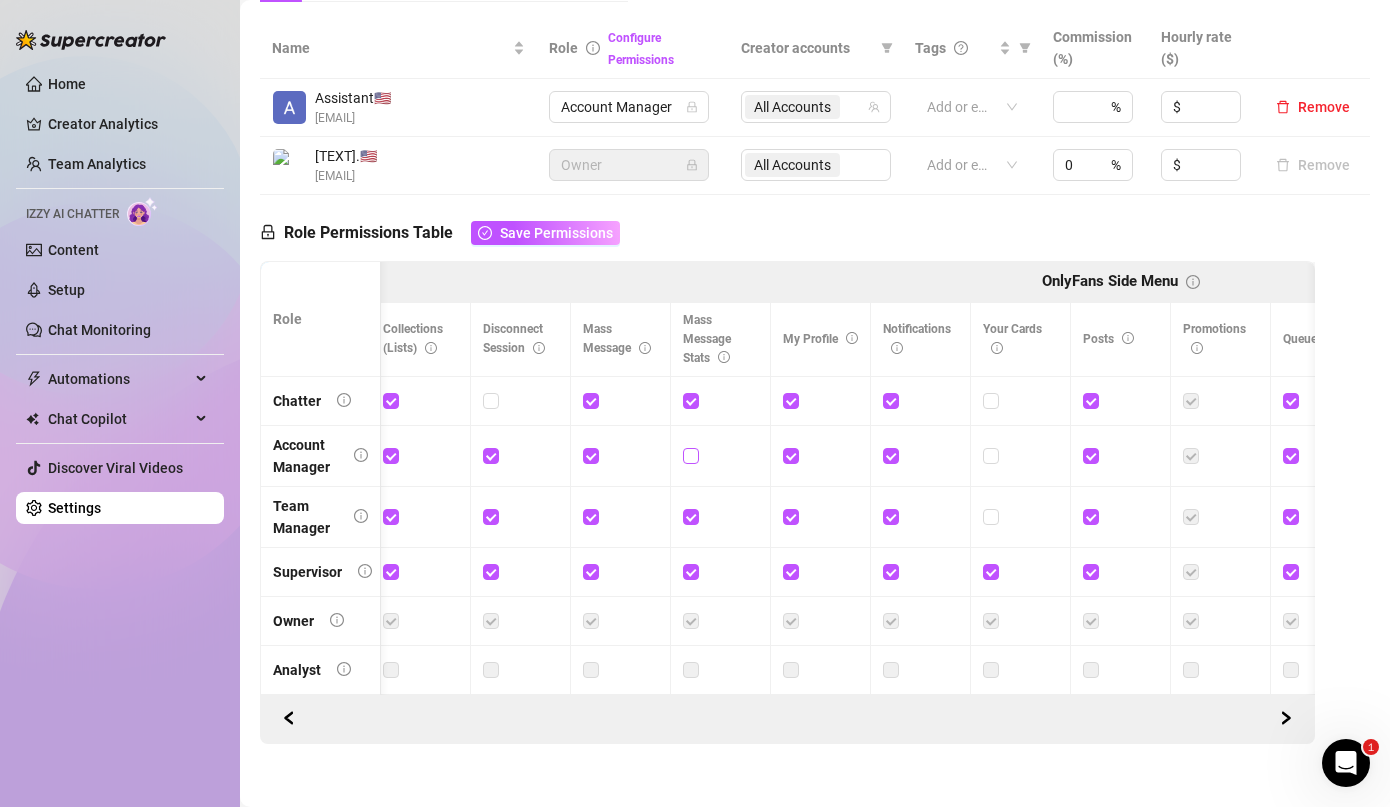 click at bounding box center (690, 455) 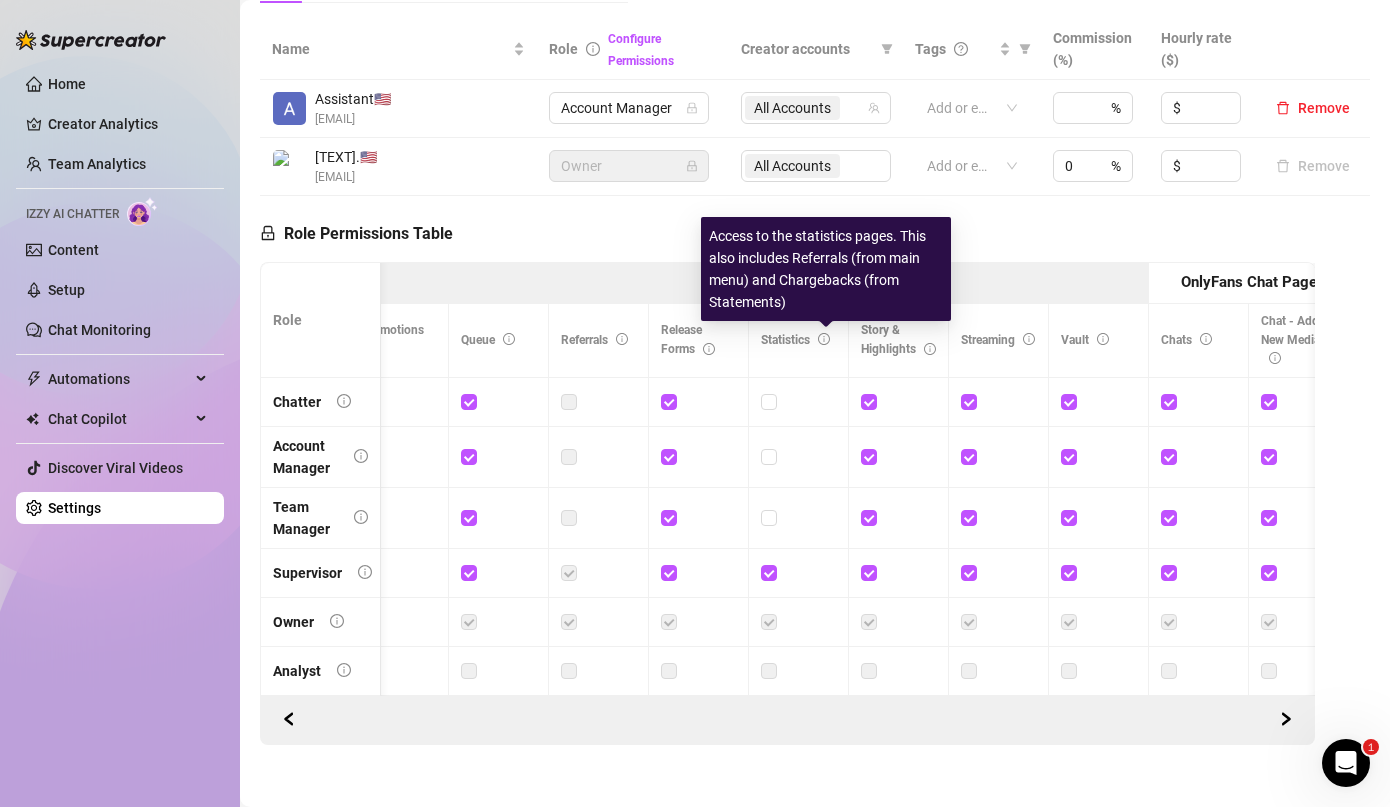 click 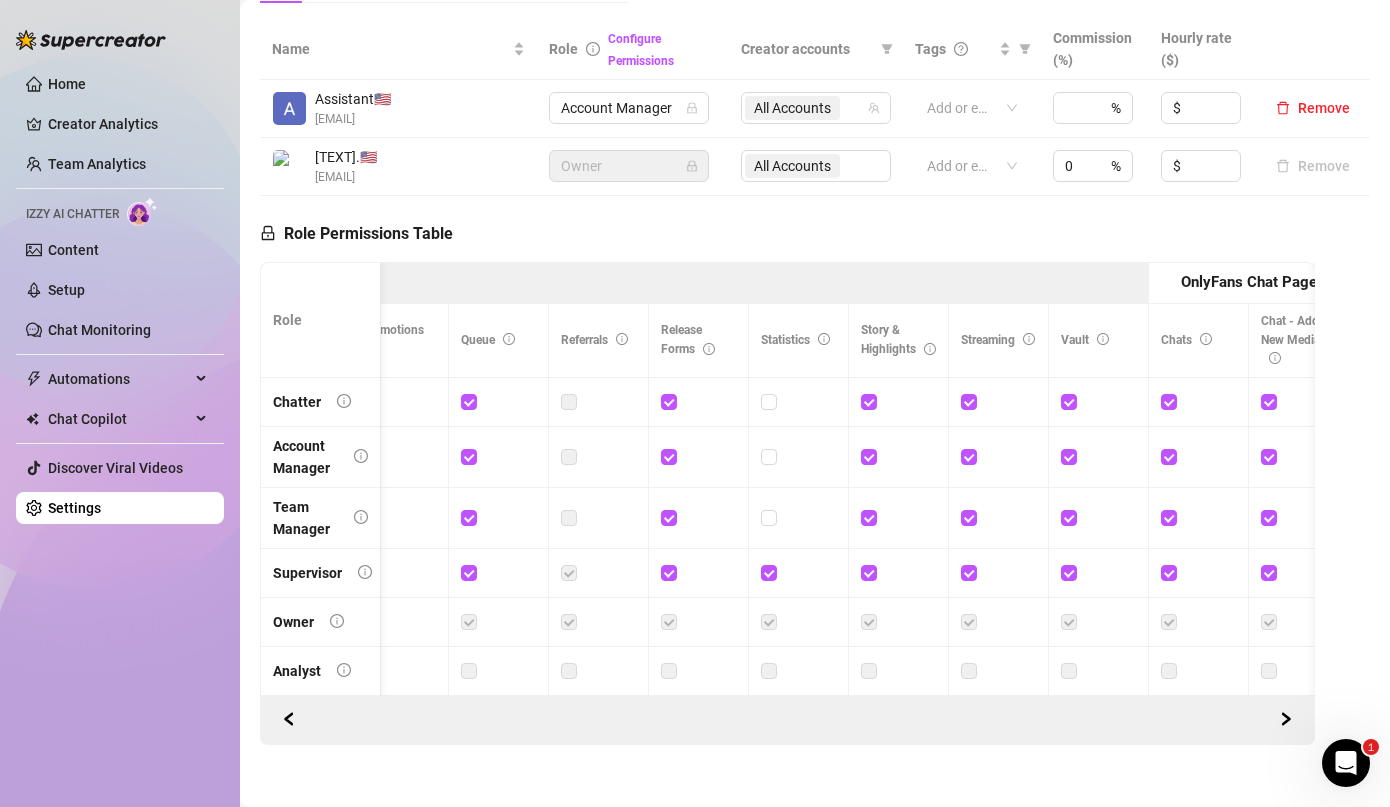 click on "0 %" at bounding box center [1094, 167] 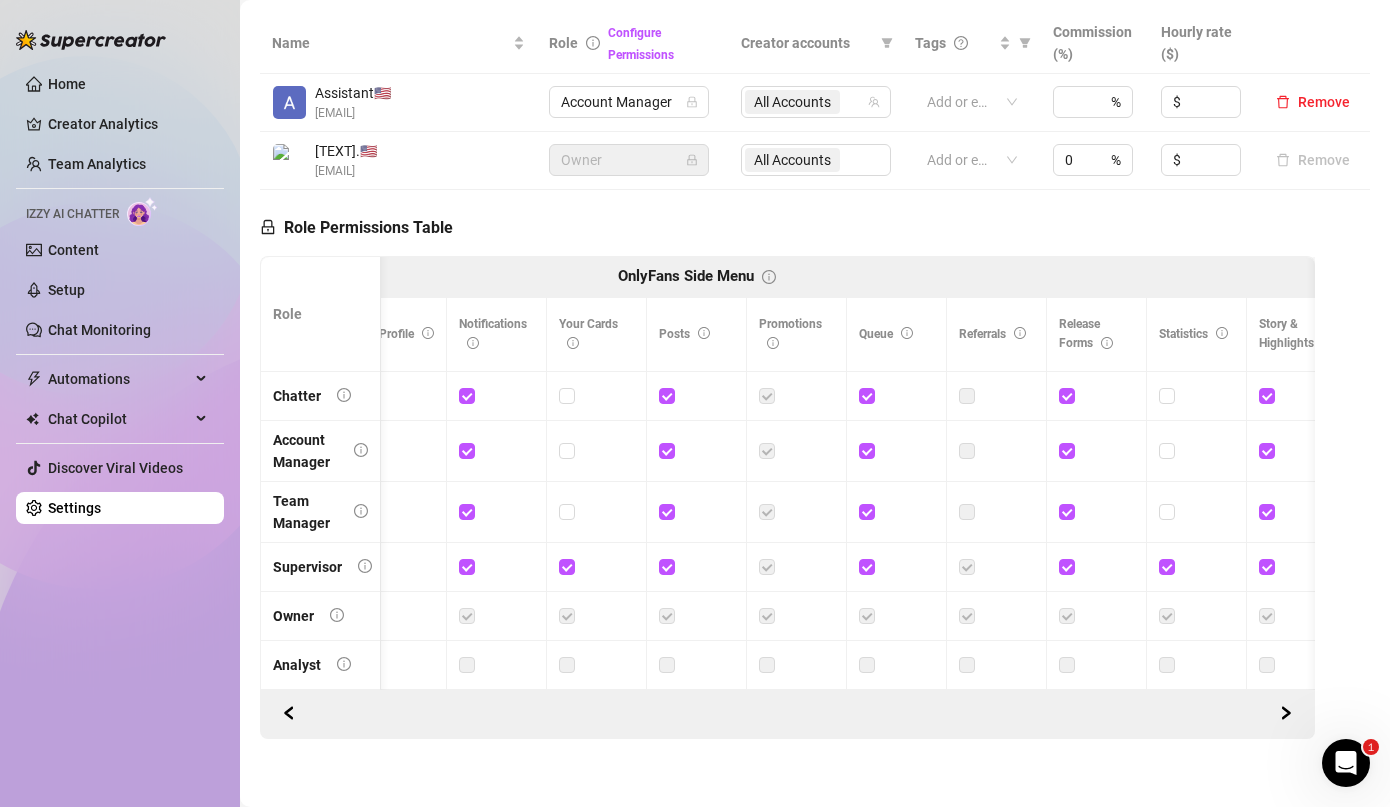 click at bounding box center [767, 451] 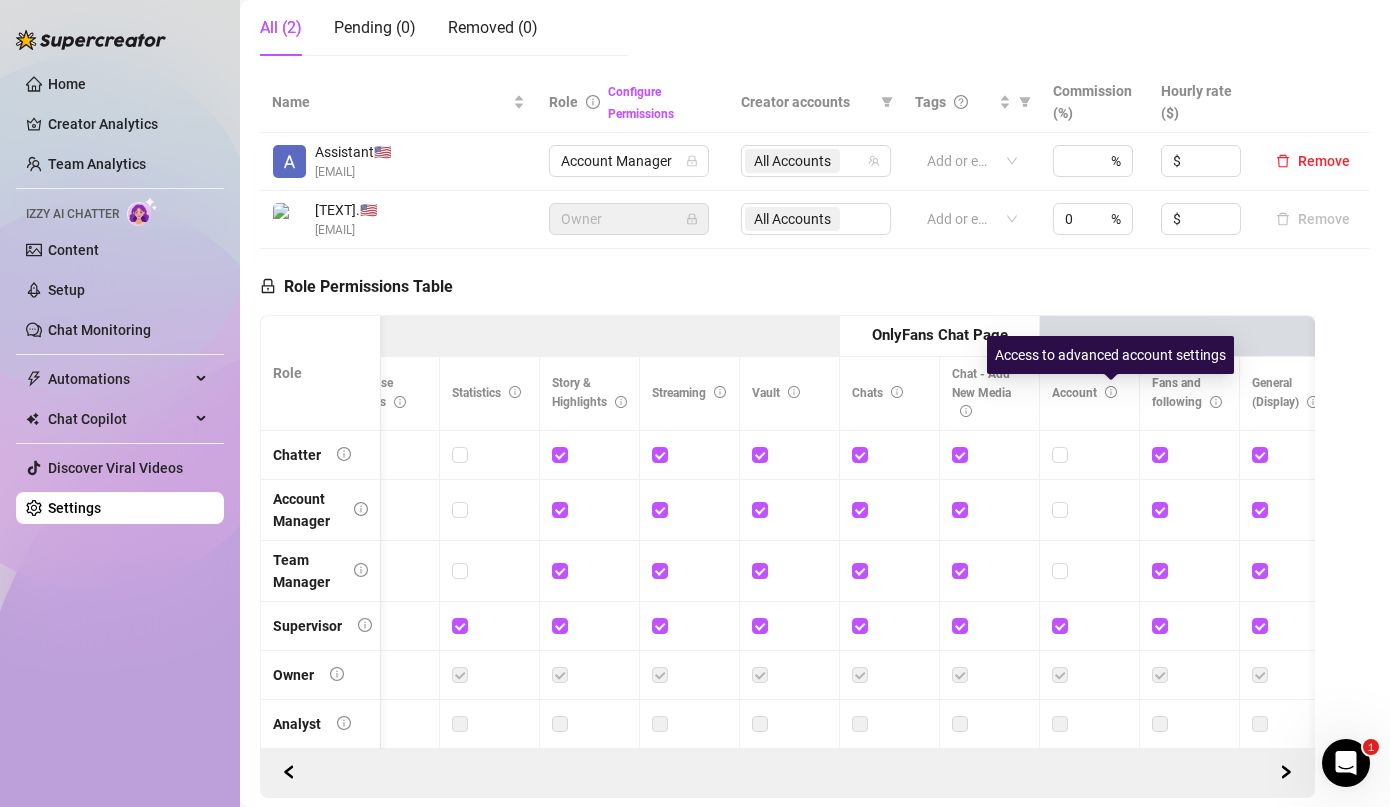click 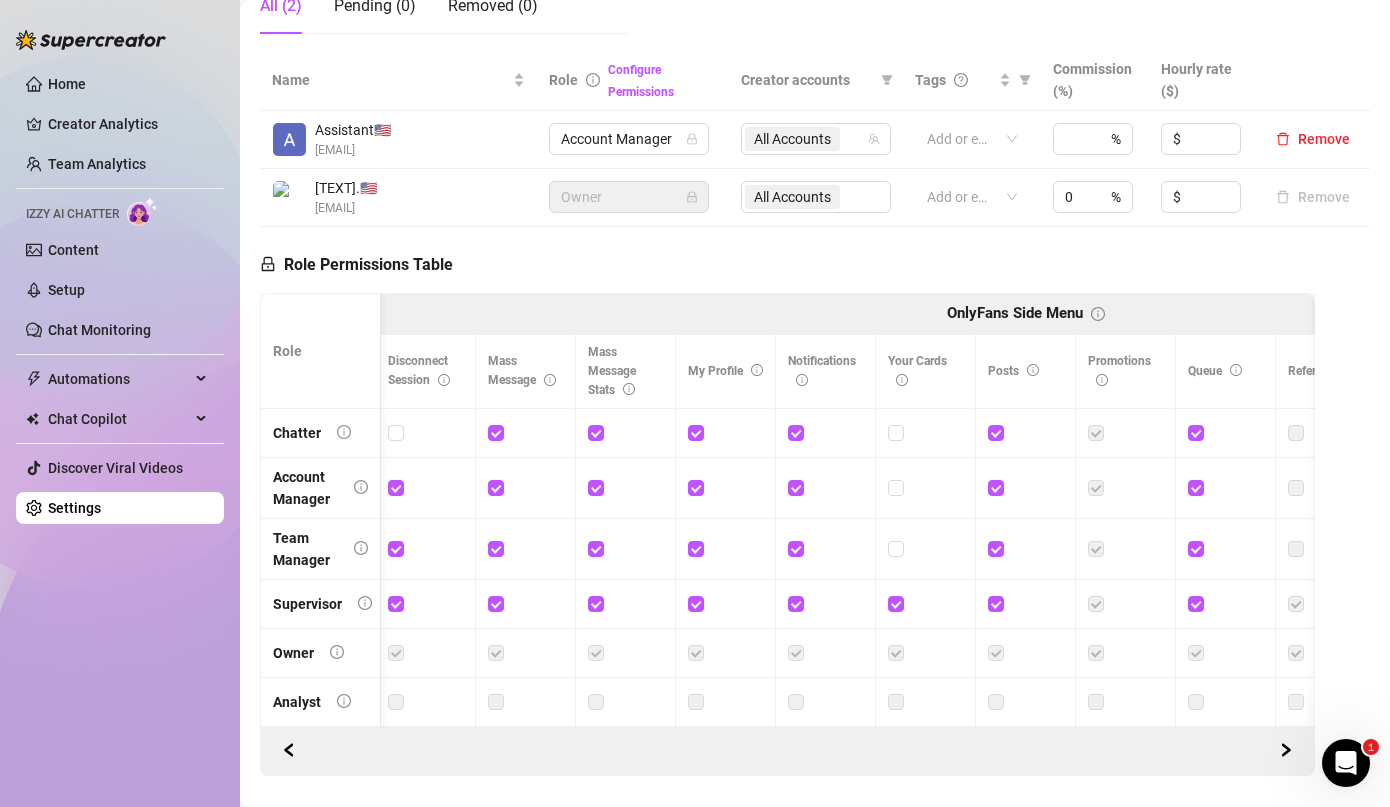click 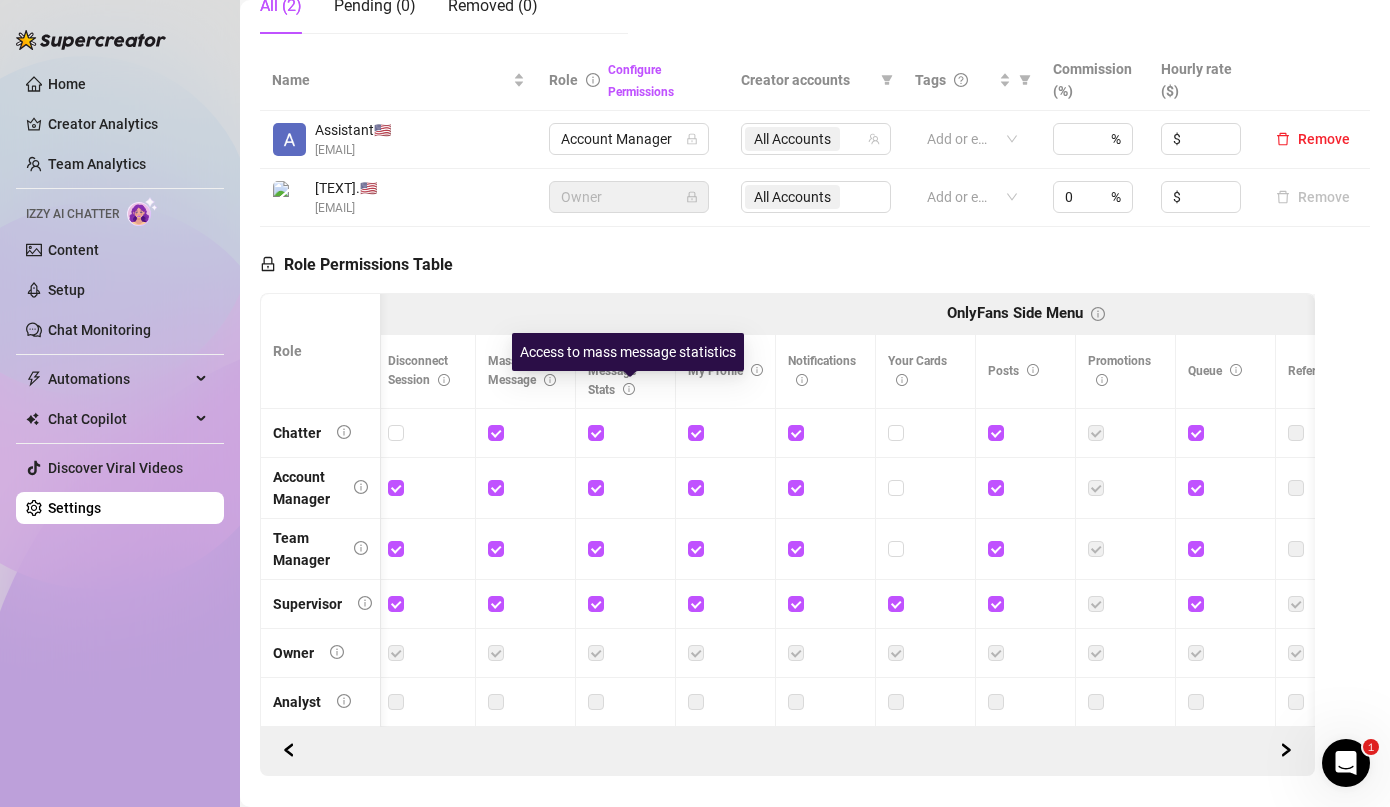 click on "Access to mass message statistics" at bounding box center [628, 352] 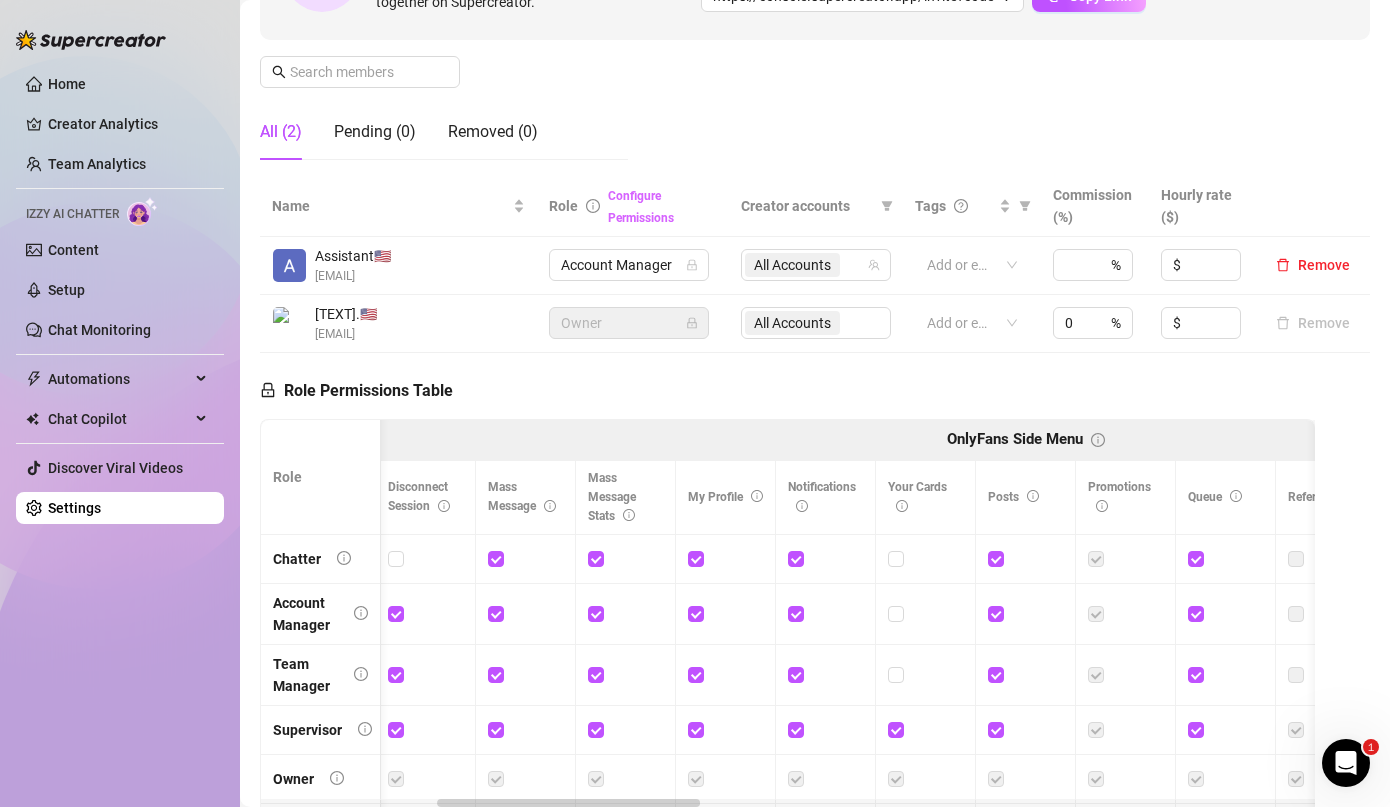 click on "Configure Permissions" at bounding box center [641, 207] 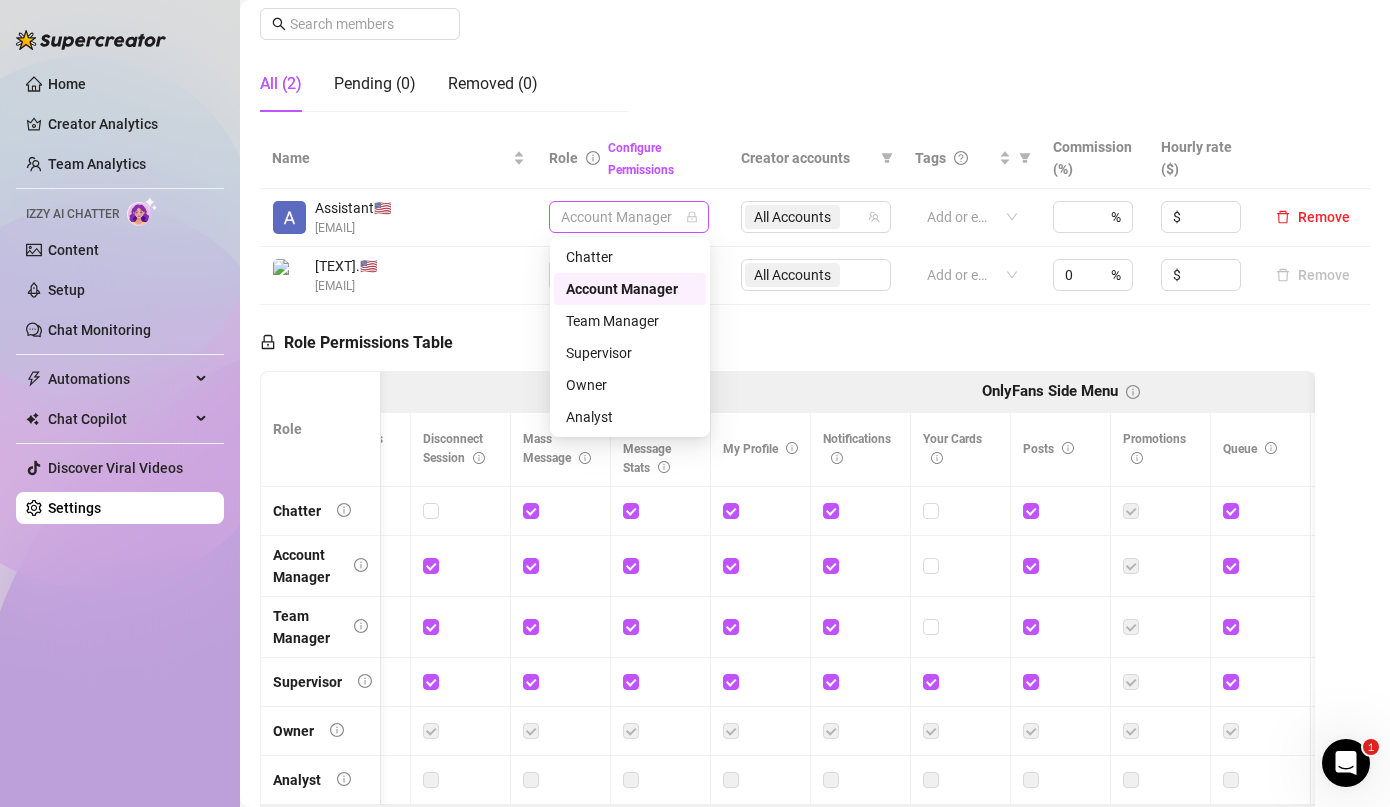click on "Account Manager" at bounding box center [629, 217] 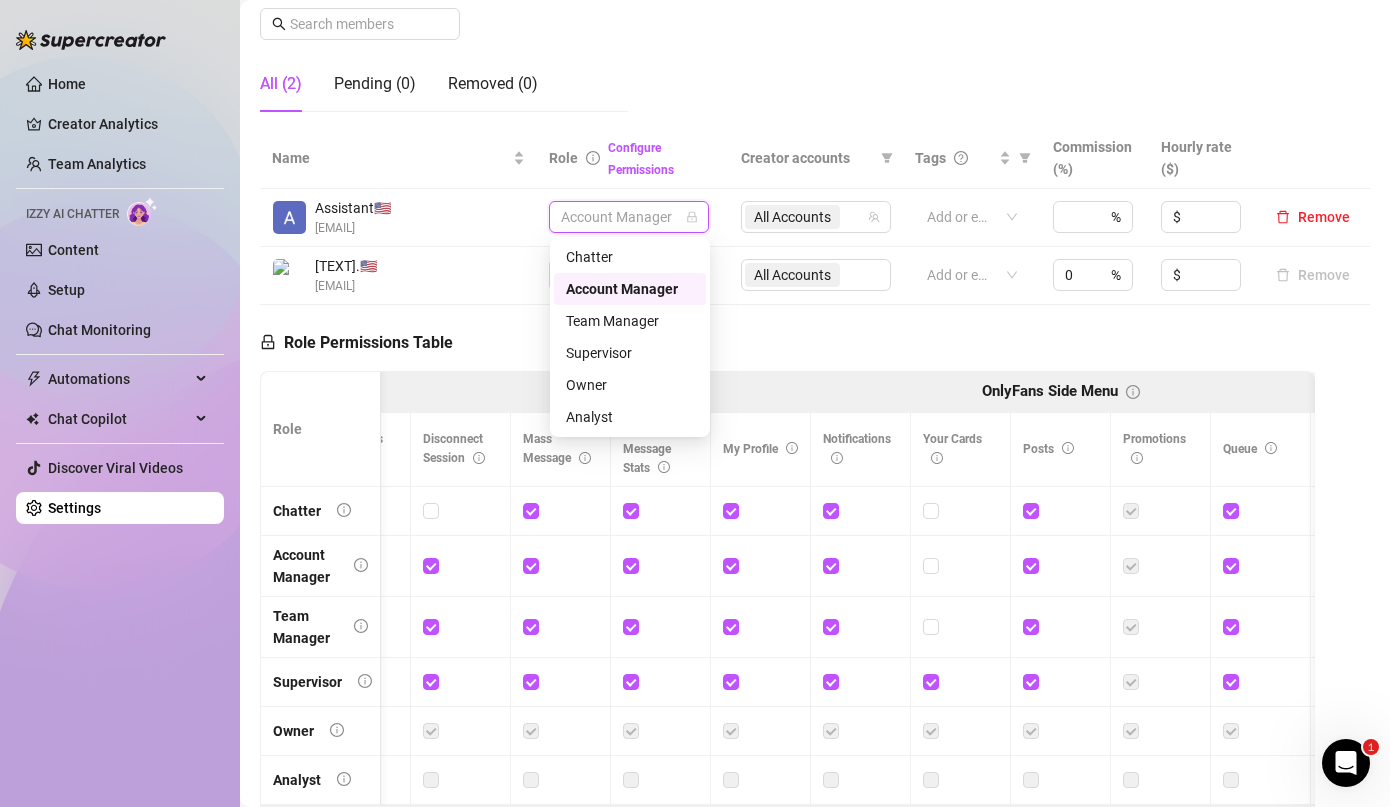 click on "Account Manager" at bounding box center [629, 217] 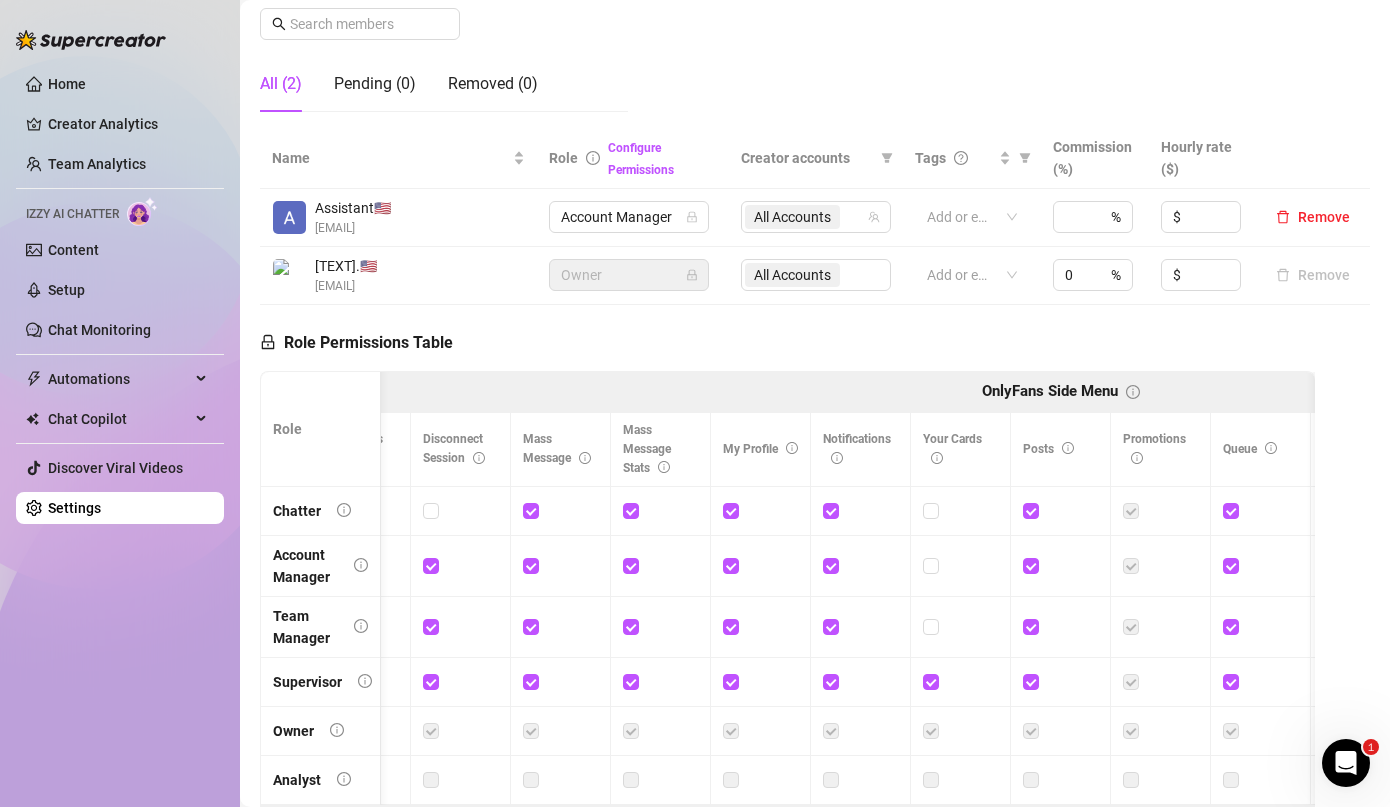 click on "All Accounts" at bounding box center (816, 276) 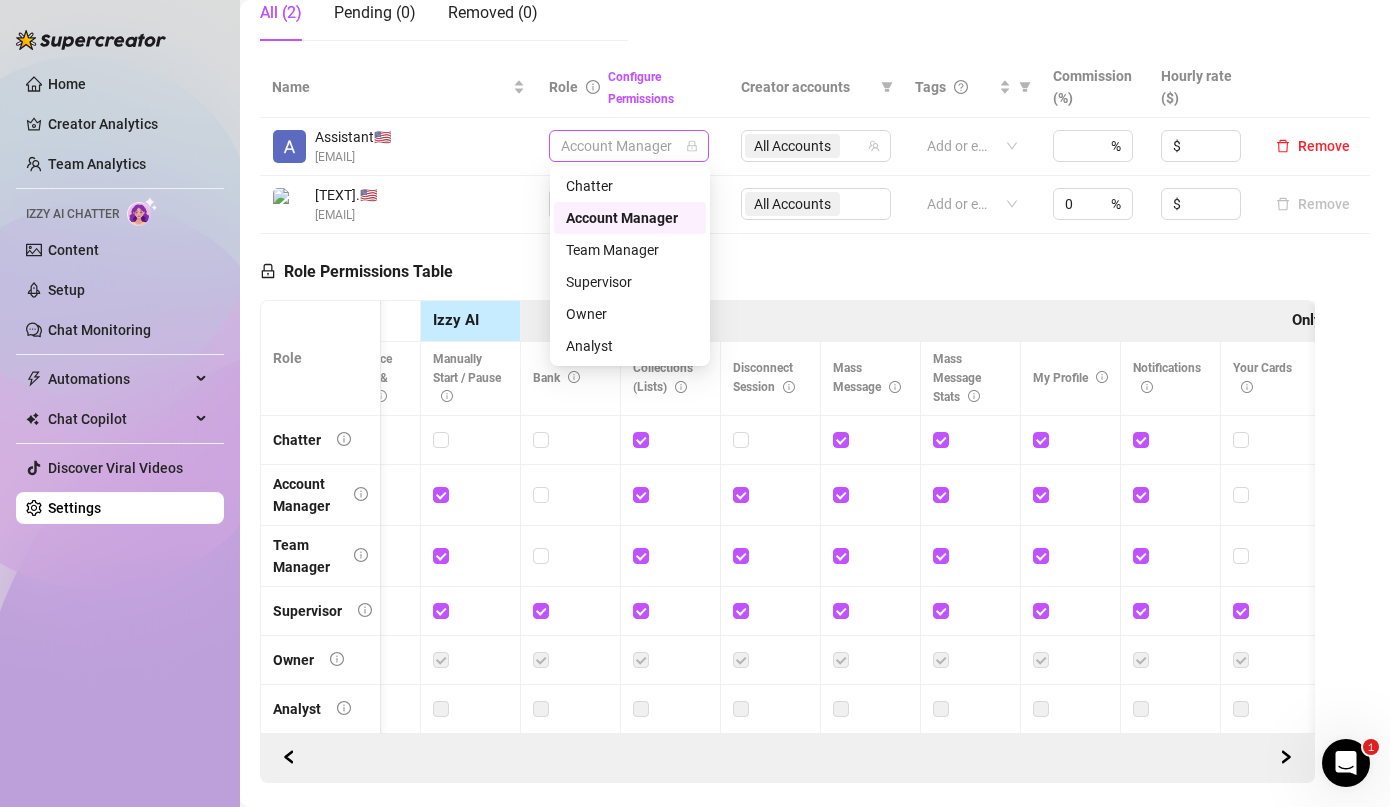 click on "Account Manager" at bounding box center (629, 146) 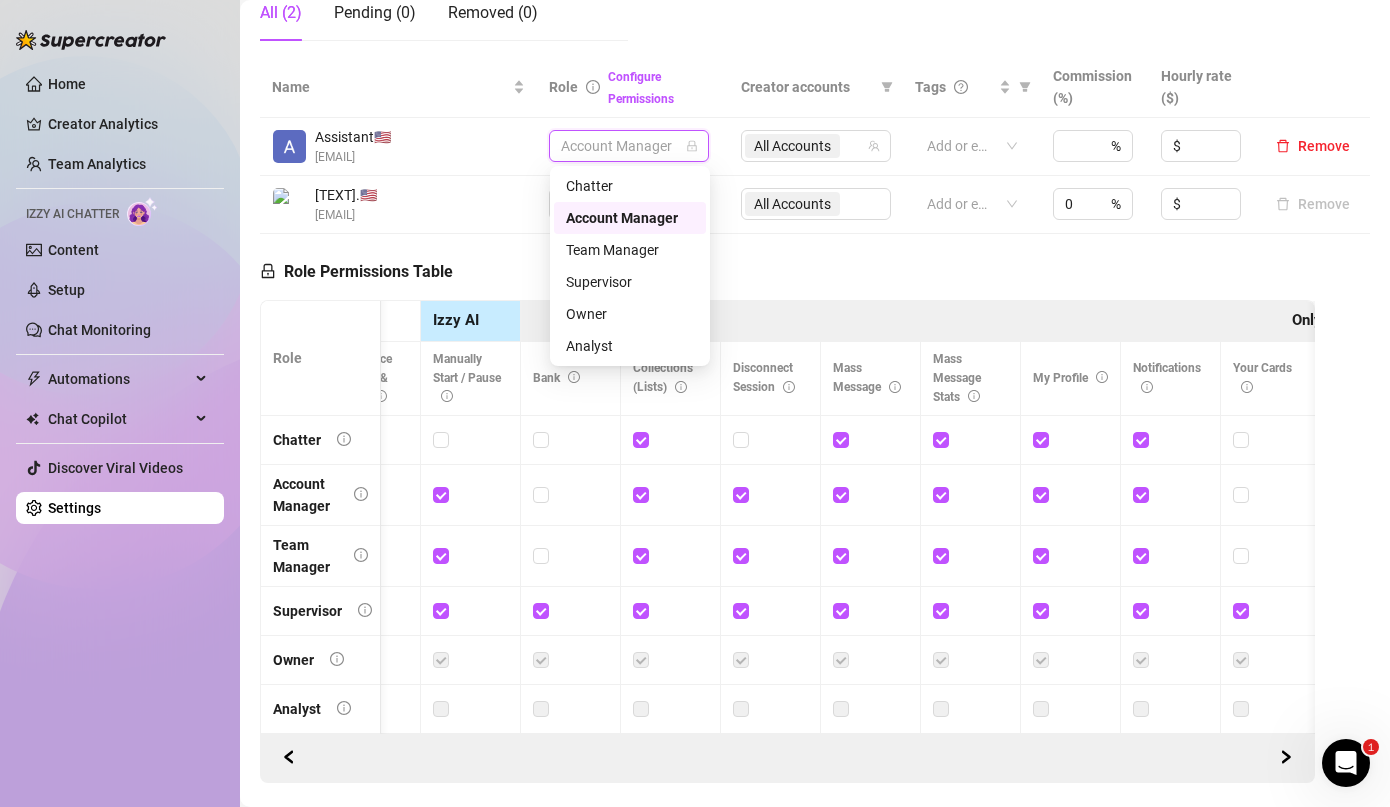 click on "Account Manager" at bounding box center [630, 218] 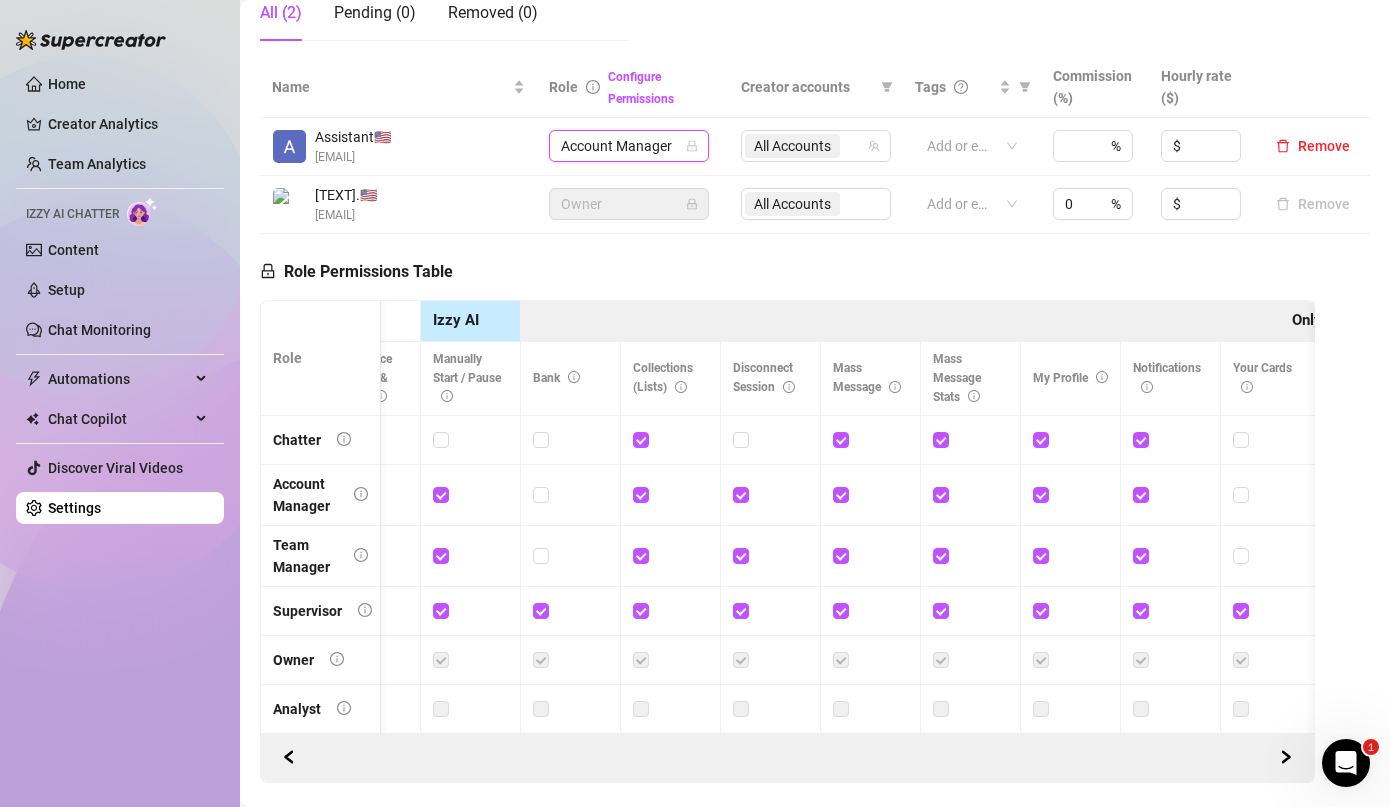 click on "Role Permissions Table Role My Workspace Izzy AI OnlyFans Side Menu OnlyFans Chat Page OnlyFans Account Settings OnlyFans Statements Page Analytics Dashboard Automations Team Management Workspace Settings & Billing Manually Start / Pause Bank Collections (Lists) Disconnect Session Mass Message Mass Message Stats My Profile Notifications Your Cards Posts Promotions Queue Referrals Release Forms Statistics Story & Highlights Streaming Vault Chats Chat - Add New Media Account Fans and following General (Display) Messaging Notifications Privacy and safety Profile Social Media Story Streaming Subscription price and bundles Tracking Links Statements (Earnings) Chargebacks Earnings Statistics Payout Requests Referrals                                                                                     Chatter Account Manager Team Manager Supervisor Owner Analyst" at bounding box center [787, 508] 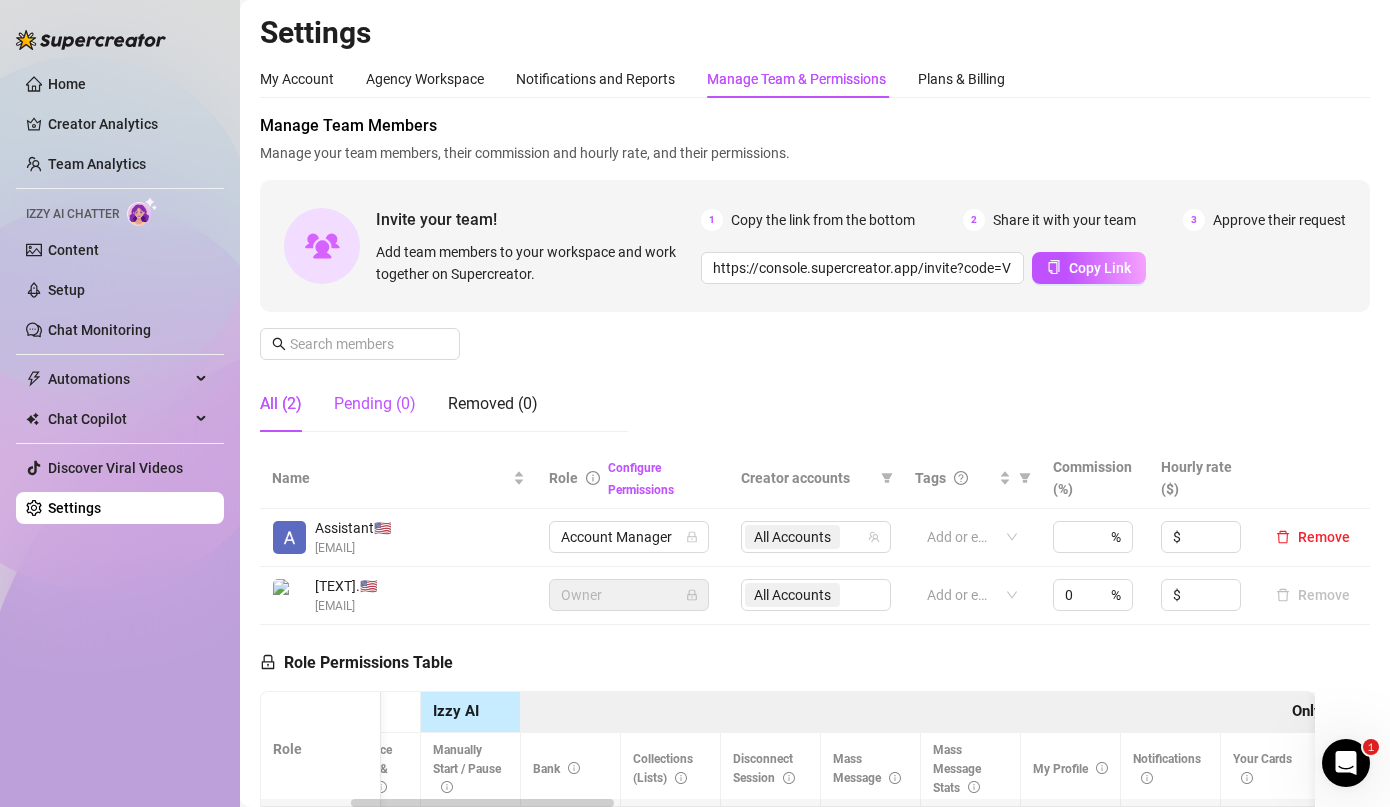 click on "Pending (0)" at bounding box center [375, 404] 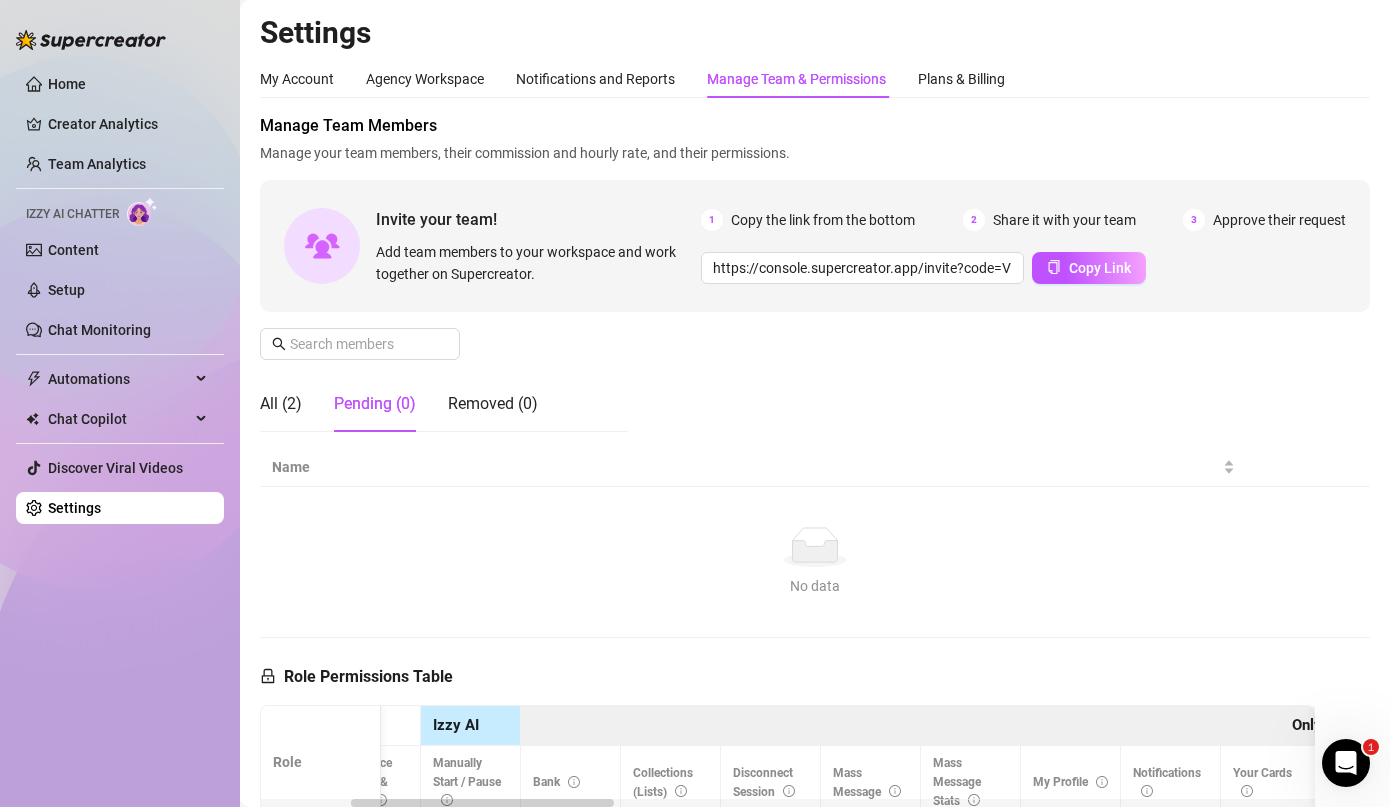 click on "All (2) Pending (0) Removed (0)" at bounding box center (399, 404) 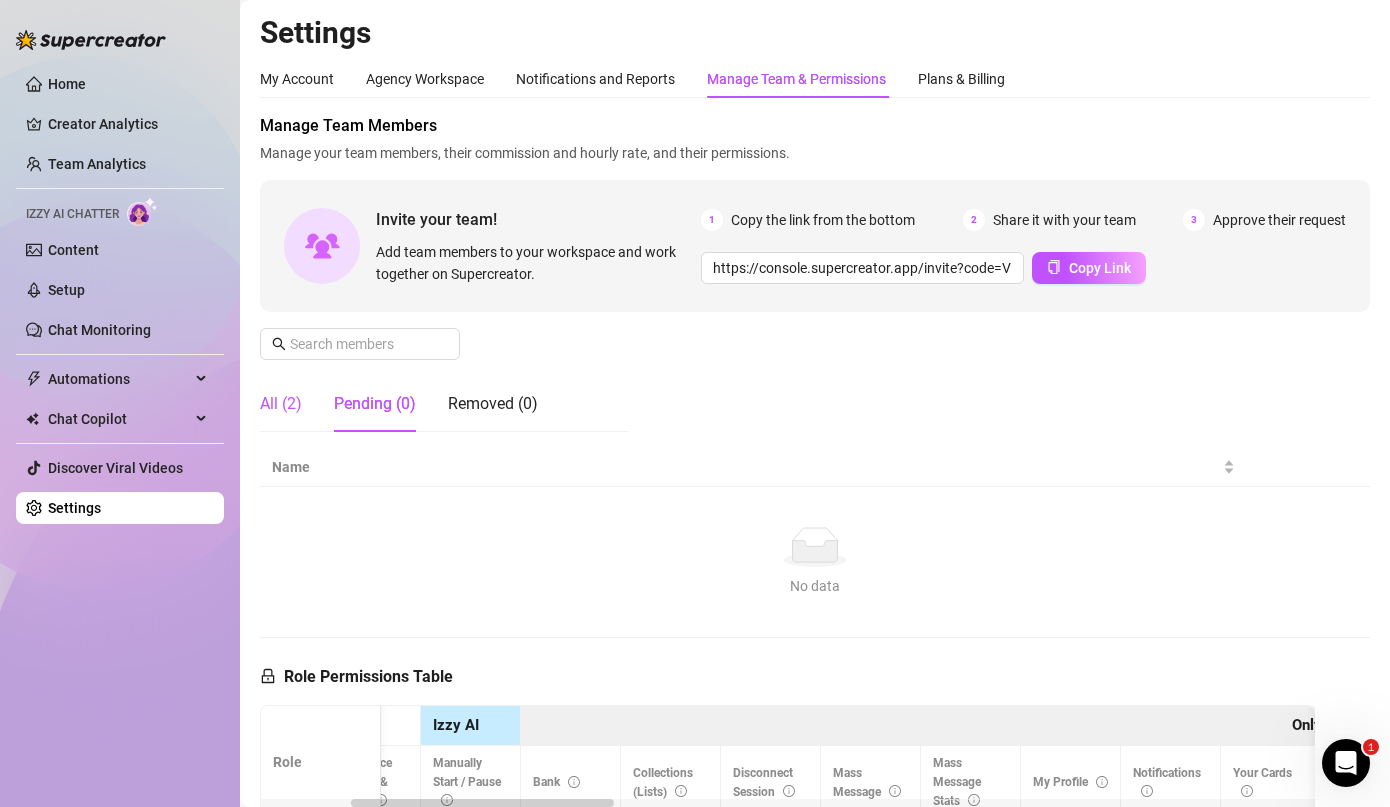 click on "All (2)" at bounding box center (281, 404) 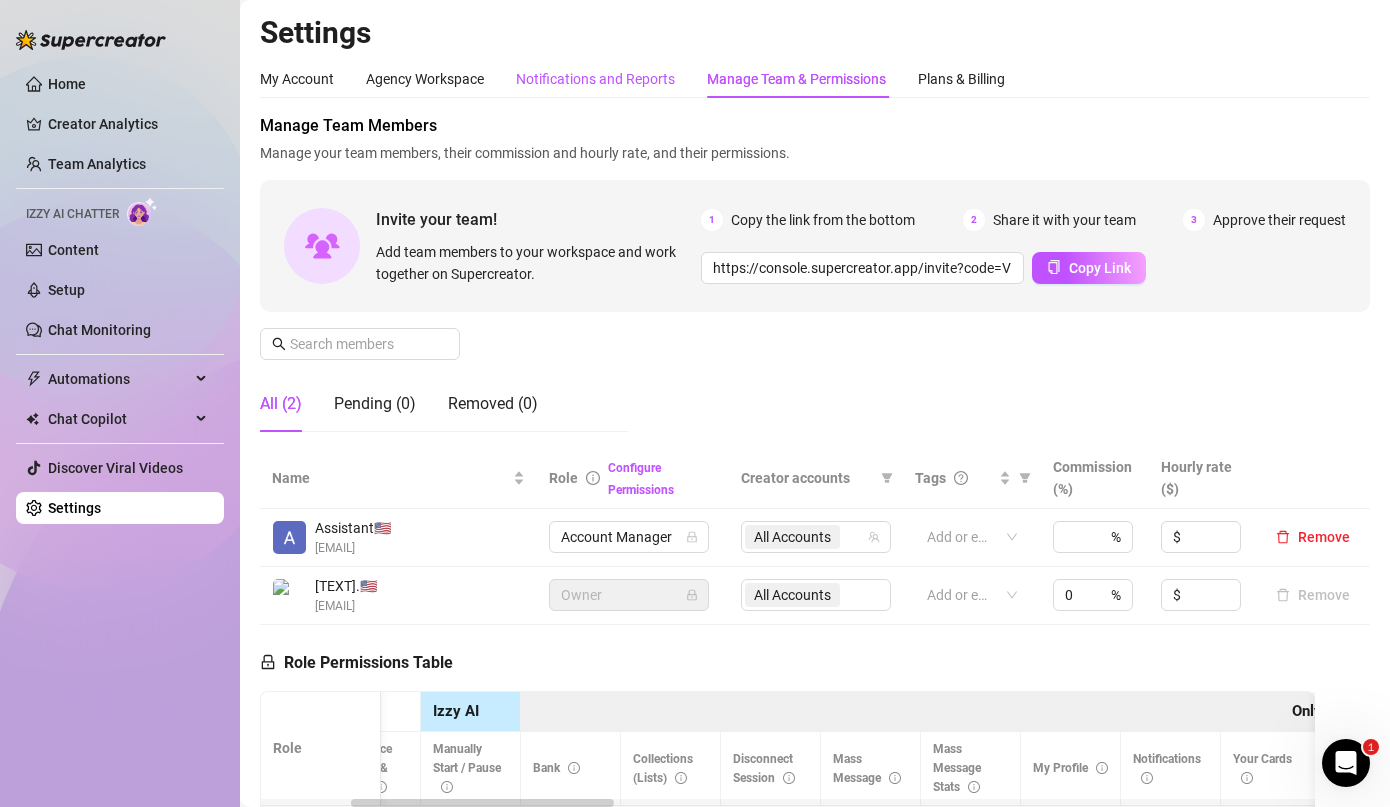 click on "Notifications and Reports" at bounding box center (595, 79) 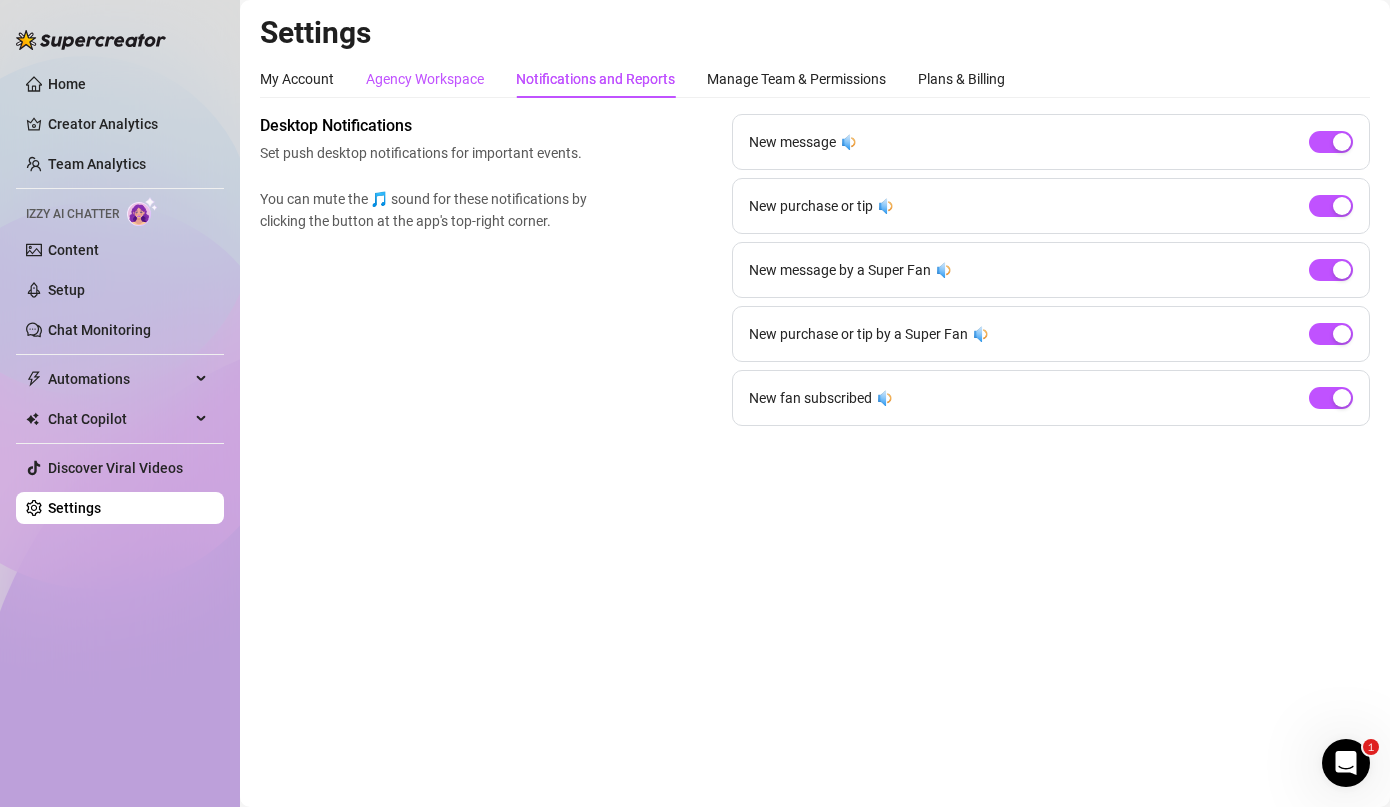 click on "Agency Workspace" at bounding box center [425, 79] 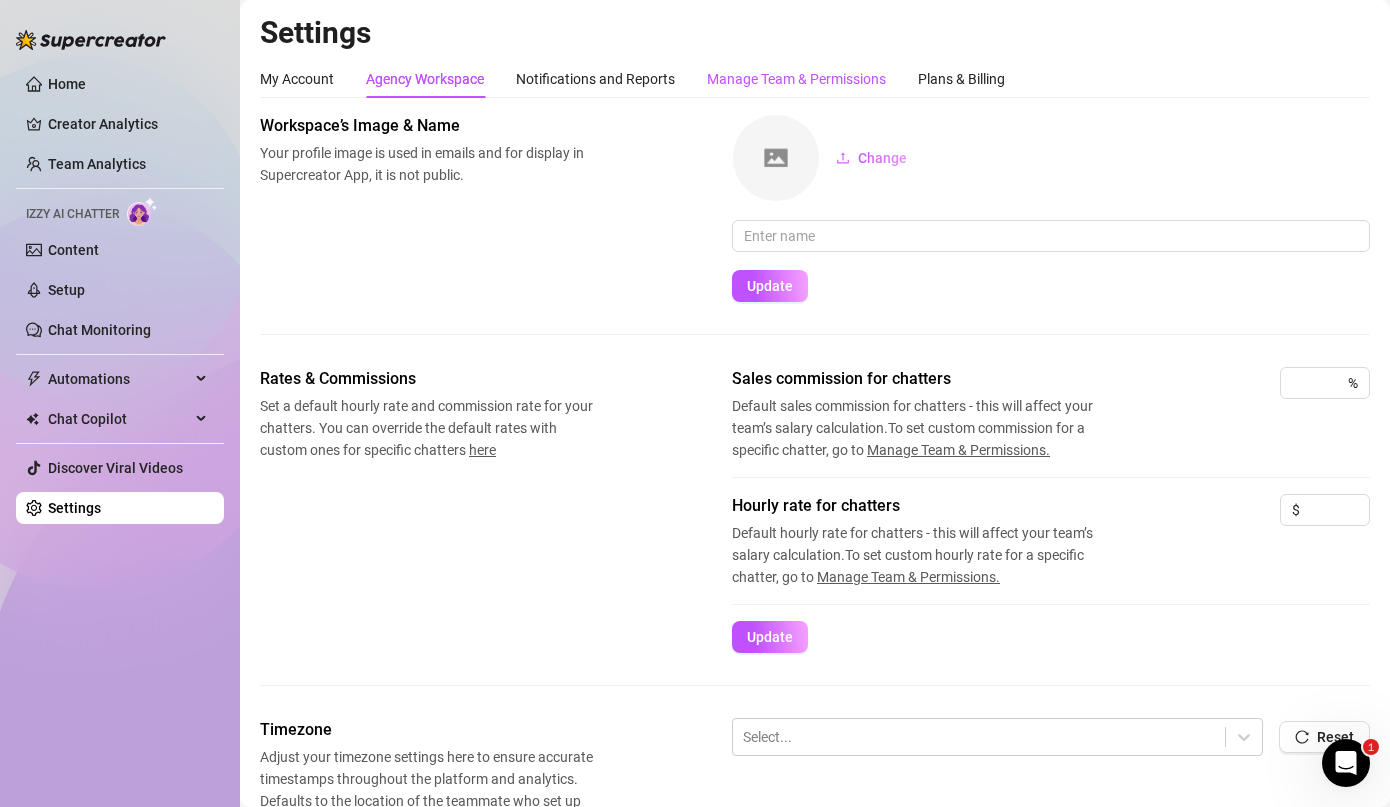 click on "Manage Team & Permissions" at bounding box center [796, 79] 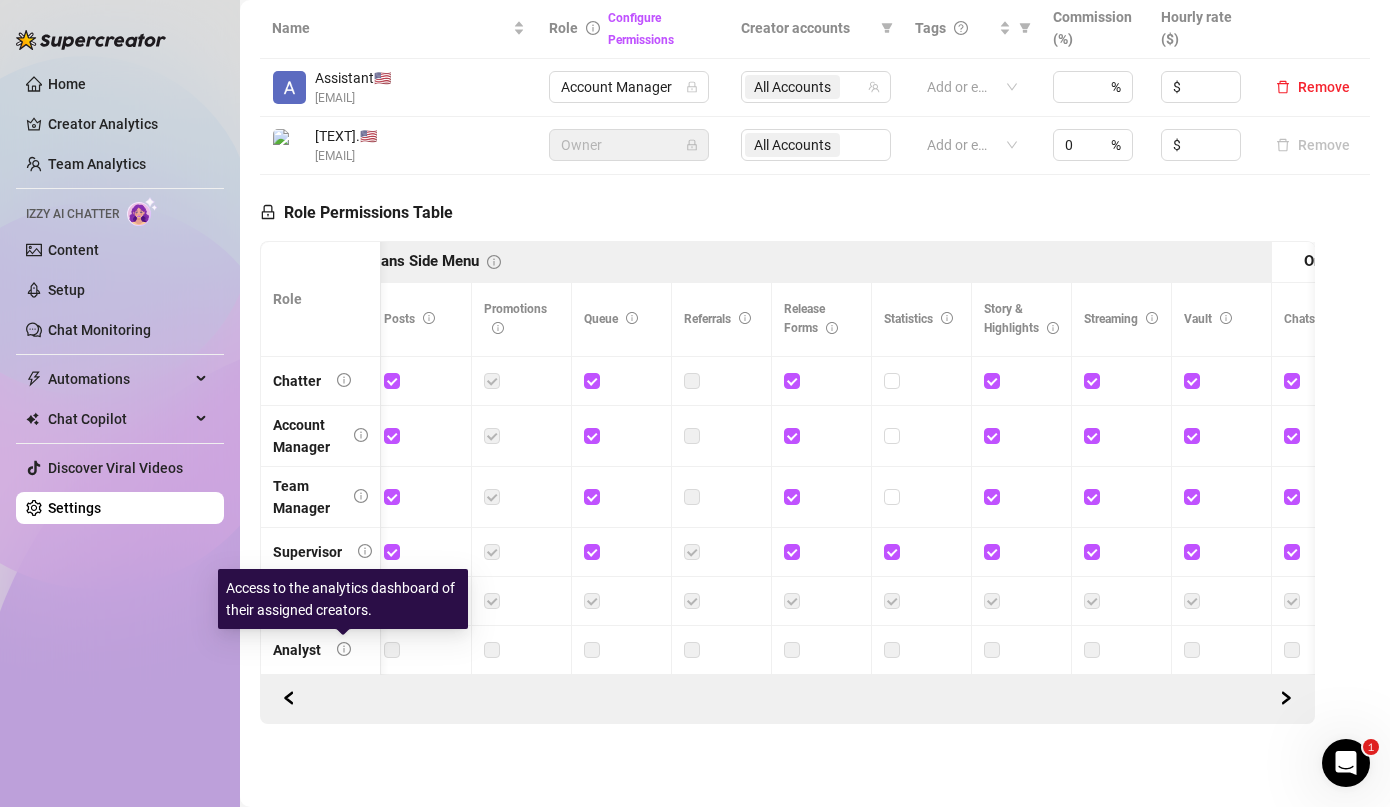 click 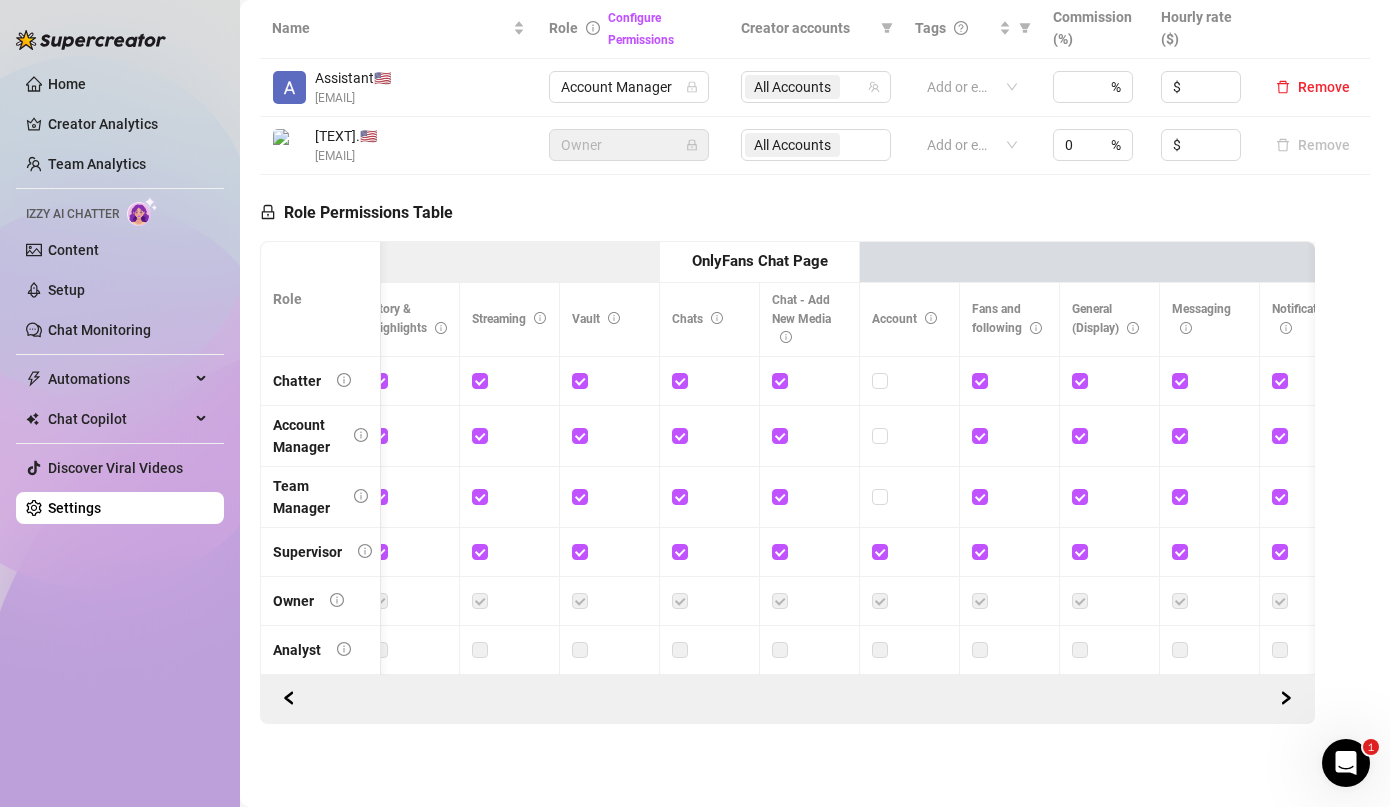 scroll, scrollTop: 0, scrollLeft: 1813, axis: horizontal 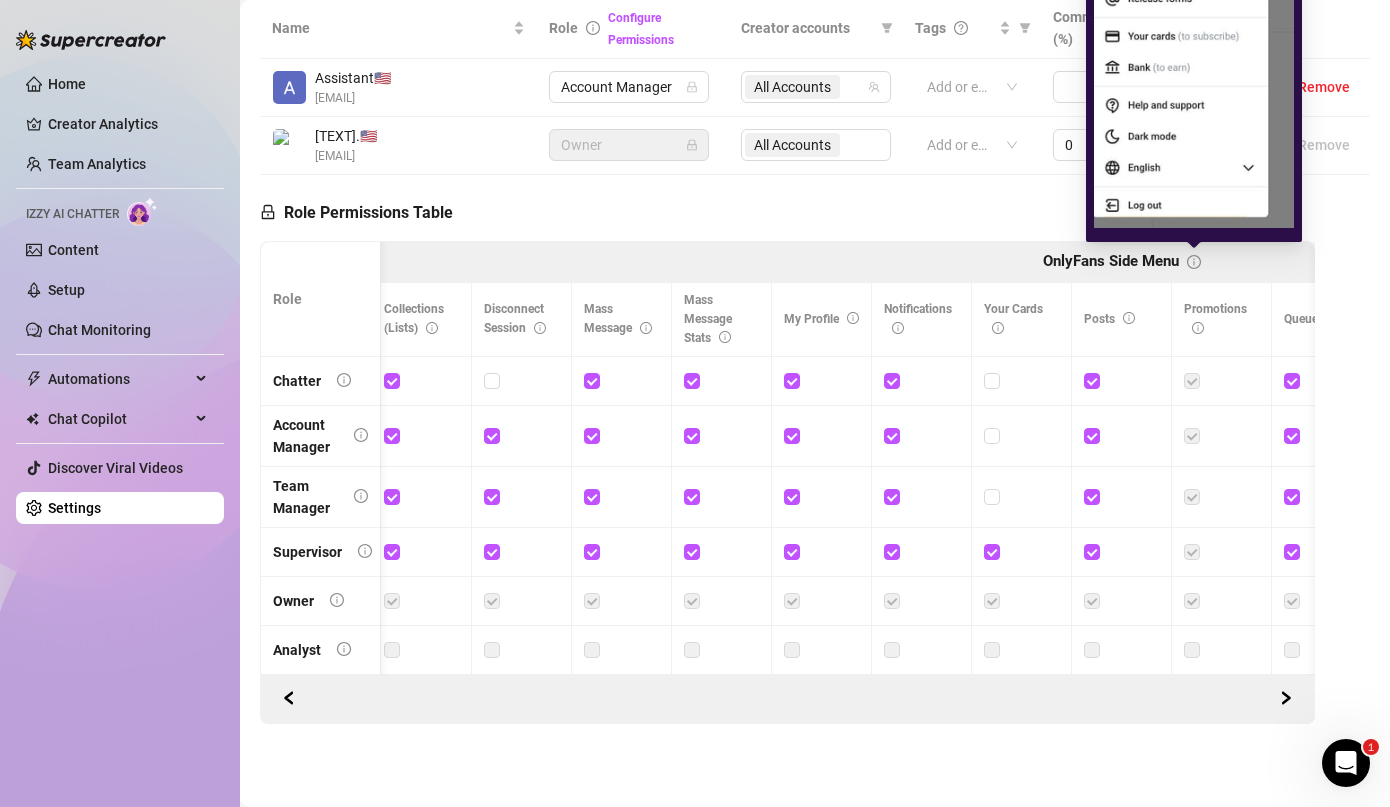 click on "Home Creator Analytics Team Analytics Izzy AI Chatter Content Setup Chat Monitoring Automations Chat Copilot All AI Reply Message Library Fan CRM Discover Viral Videos Settings Izzy AI Chatter Settings My Account Agency Workspace Notifications and Reports Manage Team & Permissions Plans & Billing Profile image Your profile isn’t public, only team members can view it. Change Remove Your Personal Details Your details aren’t public, only team members can view them. [TEXT] [EMAIL] Update Change Password Choose a strong password to keep your account secure. Forgot password? New Password Change Workspace’s Image & Name Your profile image is used in emails and for display in Supercreator App, it is not public. Change Update Rates & Commissions Set a default hourly rate and commission rate for your chatters. You can override the default rates with custom ones for specific chatters here Sales commission for chatters Manage Team & Permissions. %" at bounding box center [695, 403] 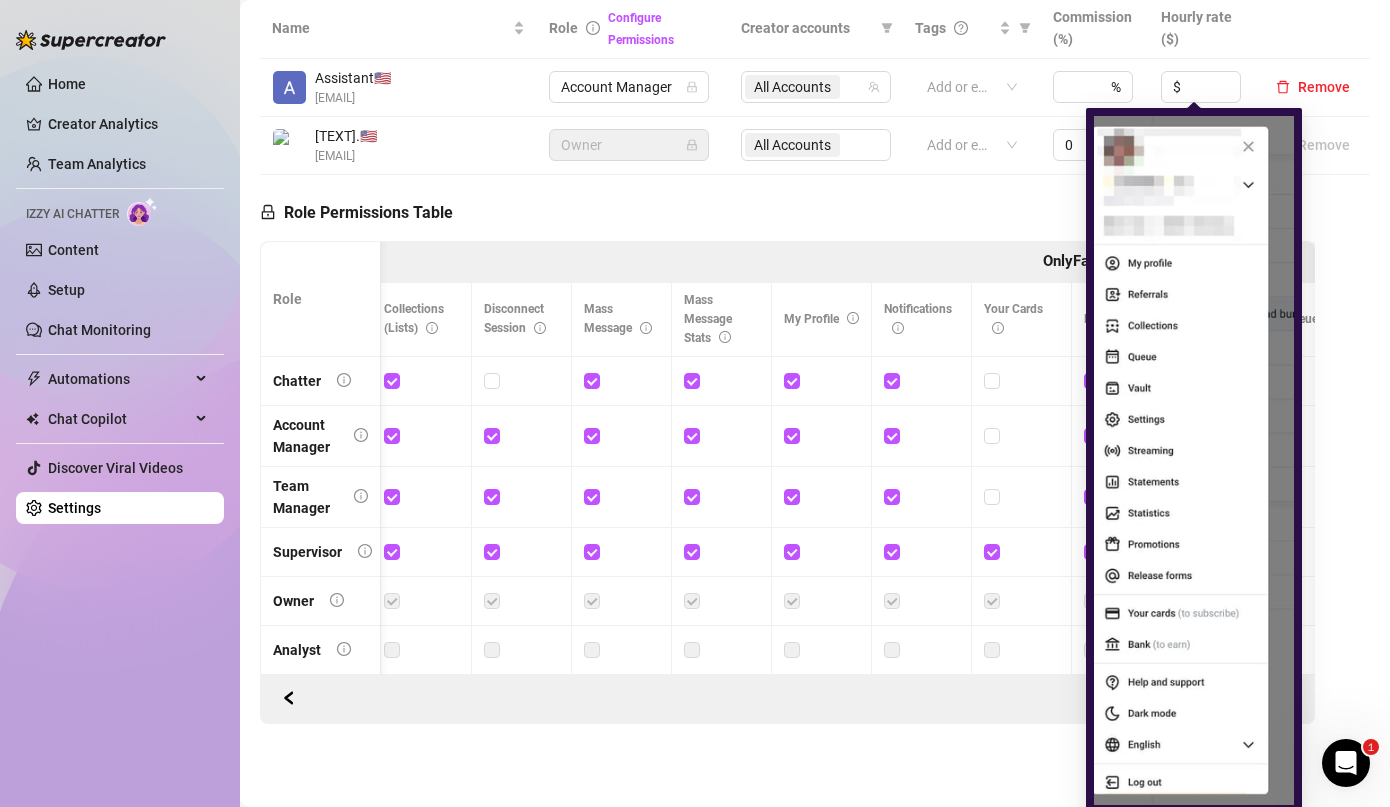 click at bounding box center (1194, 460) 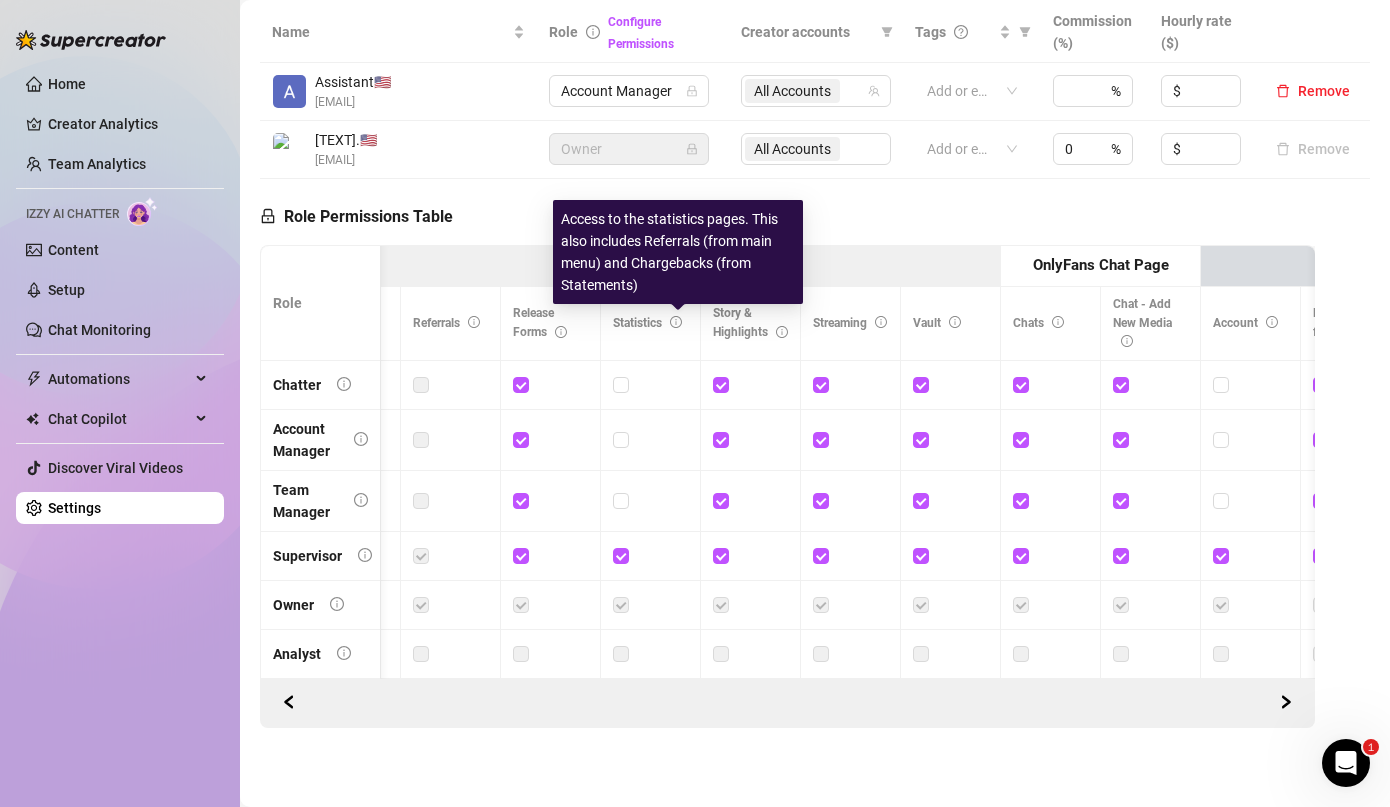 click 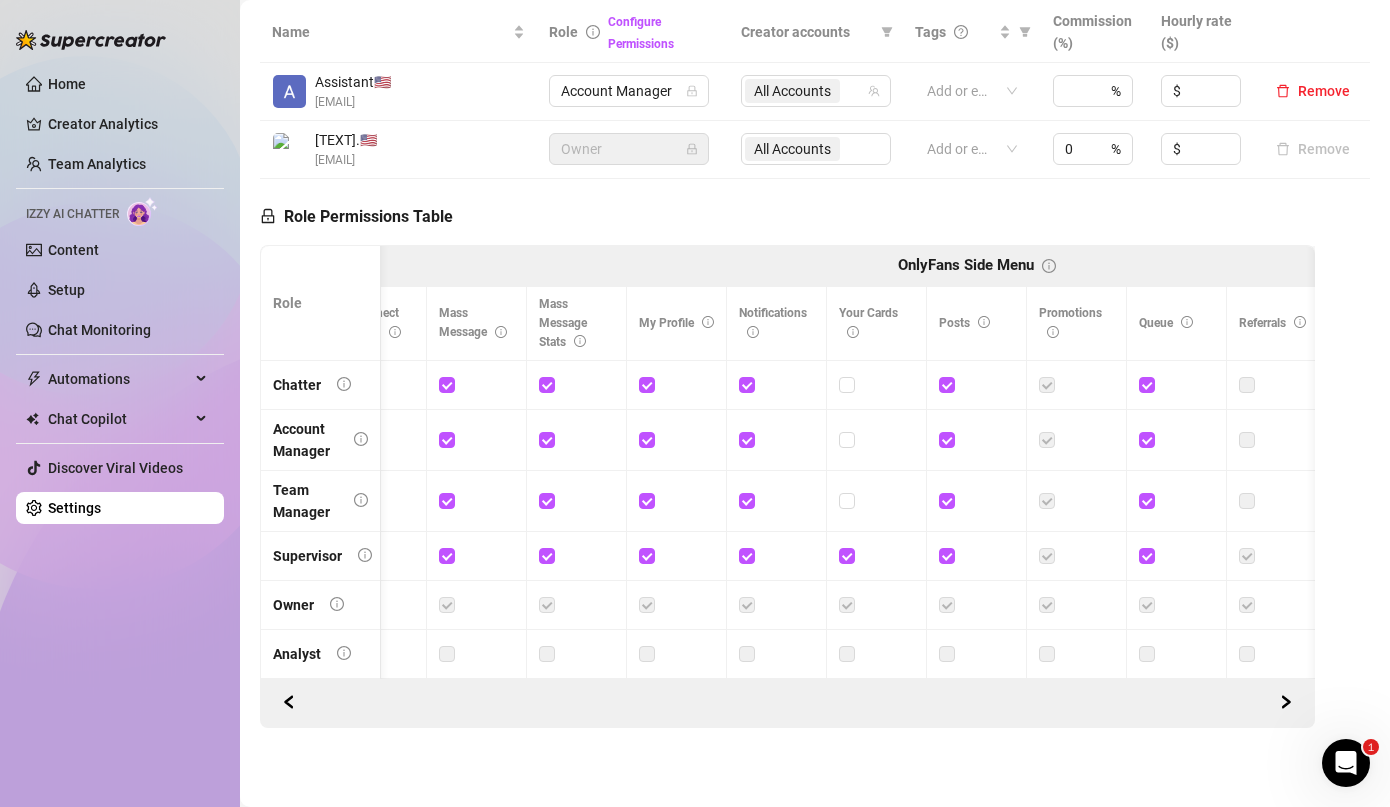 click at bounding box center [776, 440] 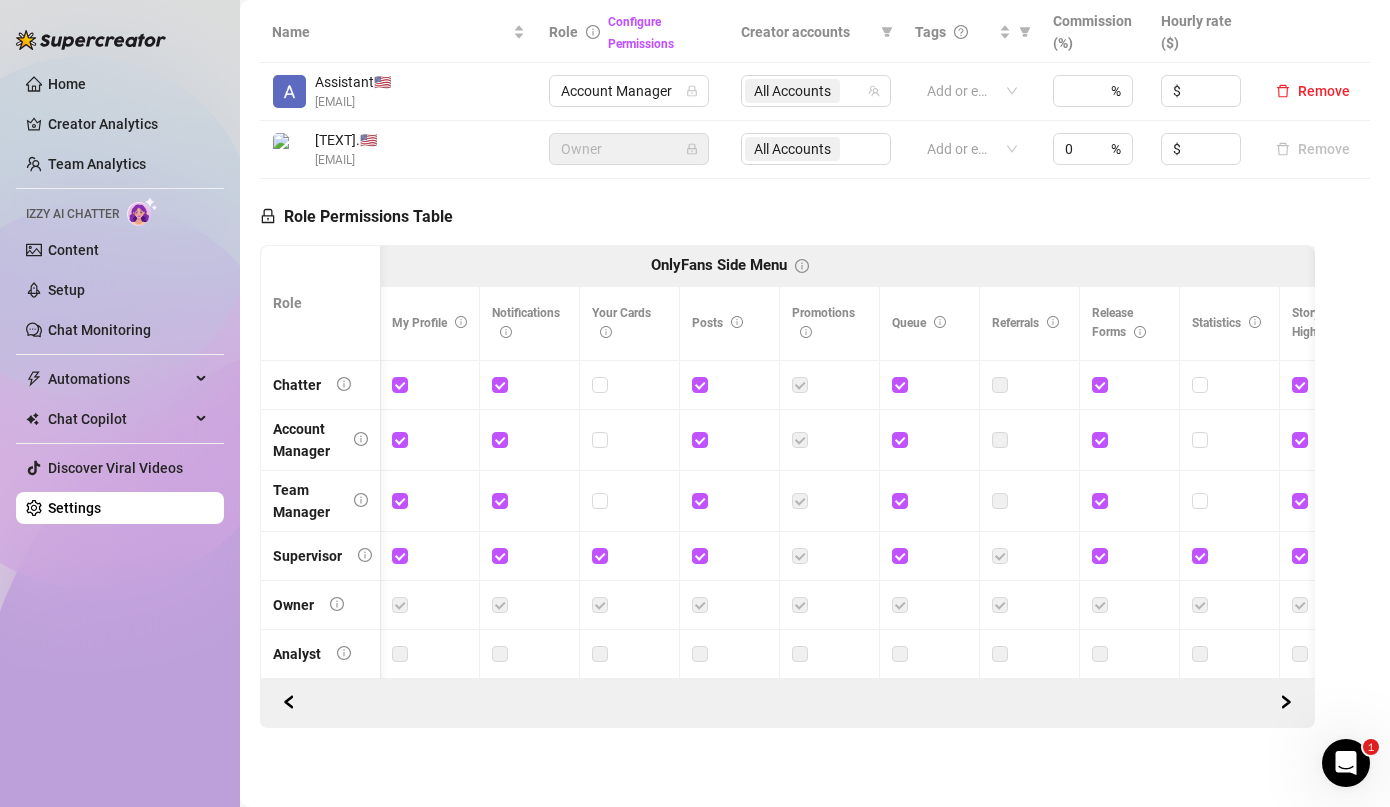 scroll, scrollTop: 0, scrollLeft: 1253, axis: horizontal 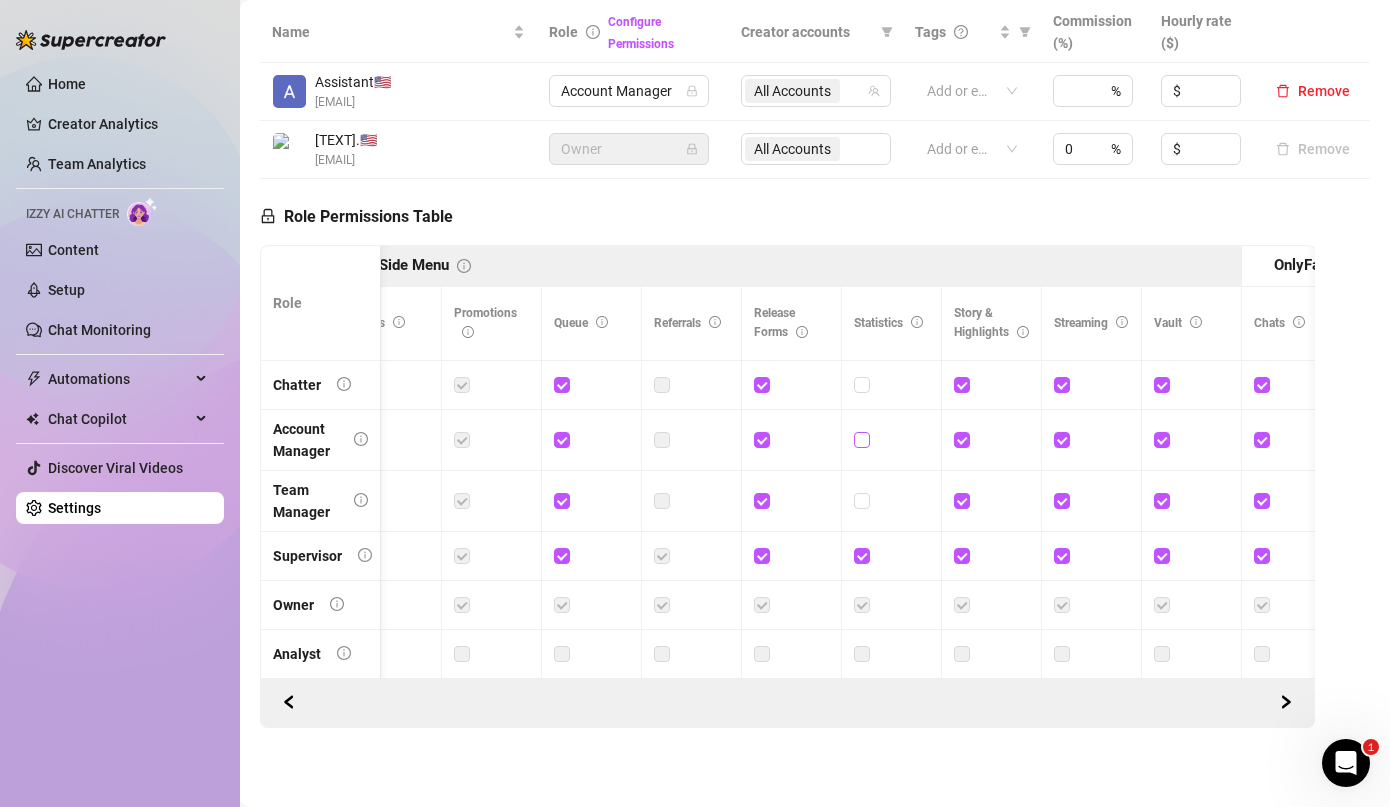 click at bounding box center (861, 439) 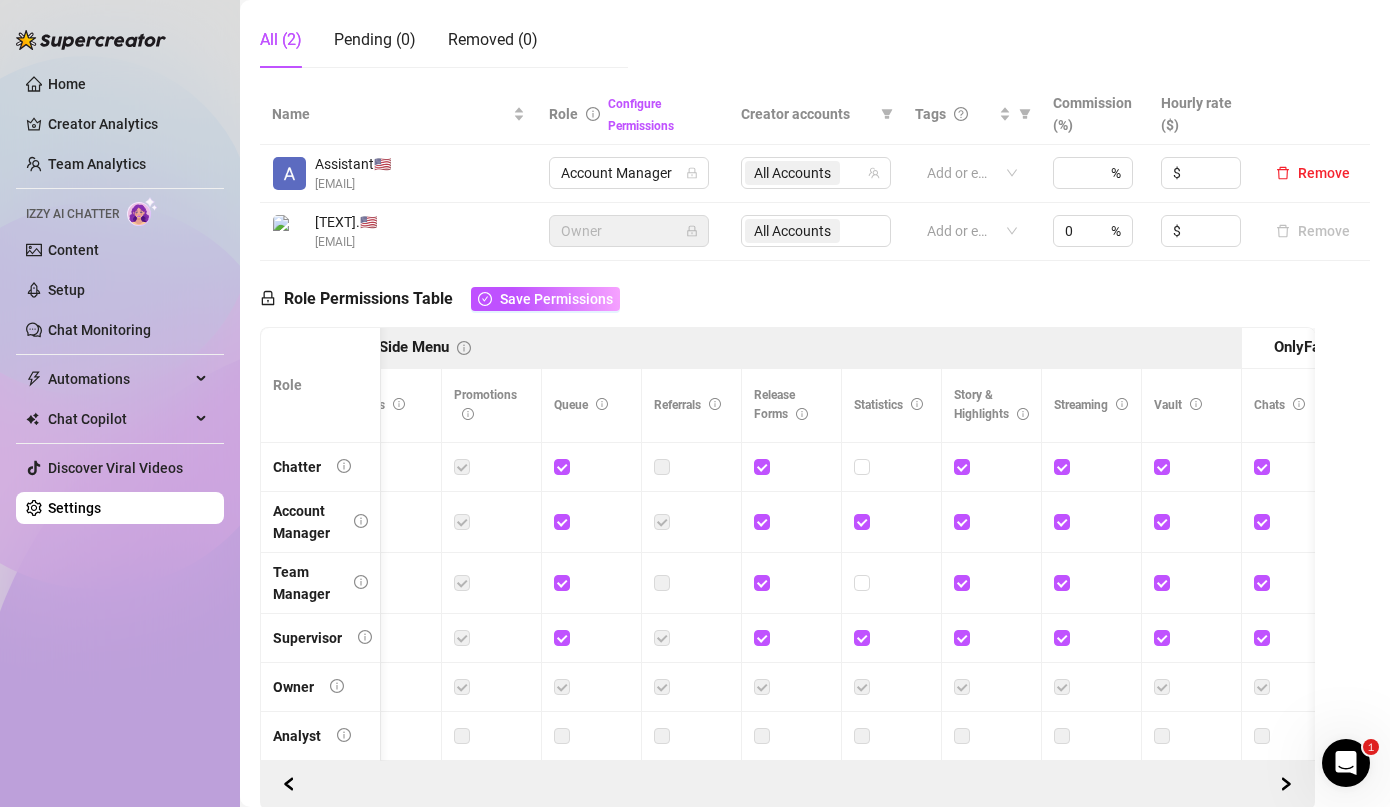 scroll, scrollTop: 449, scrollLeft: 0, axis: vertical 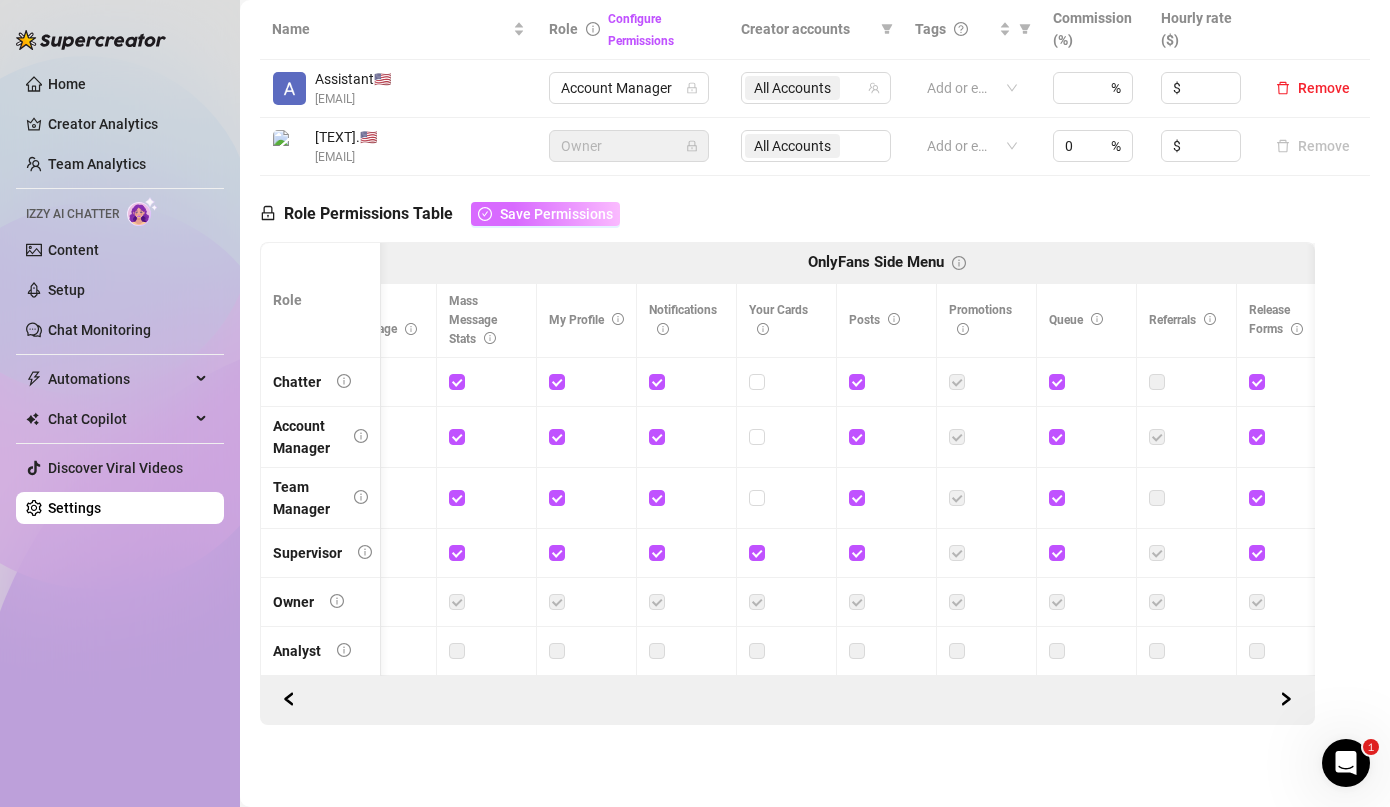 click on "Save Permissions" at bounding box center (556, 214) 